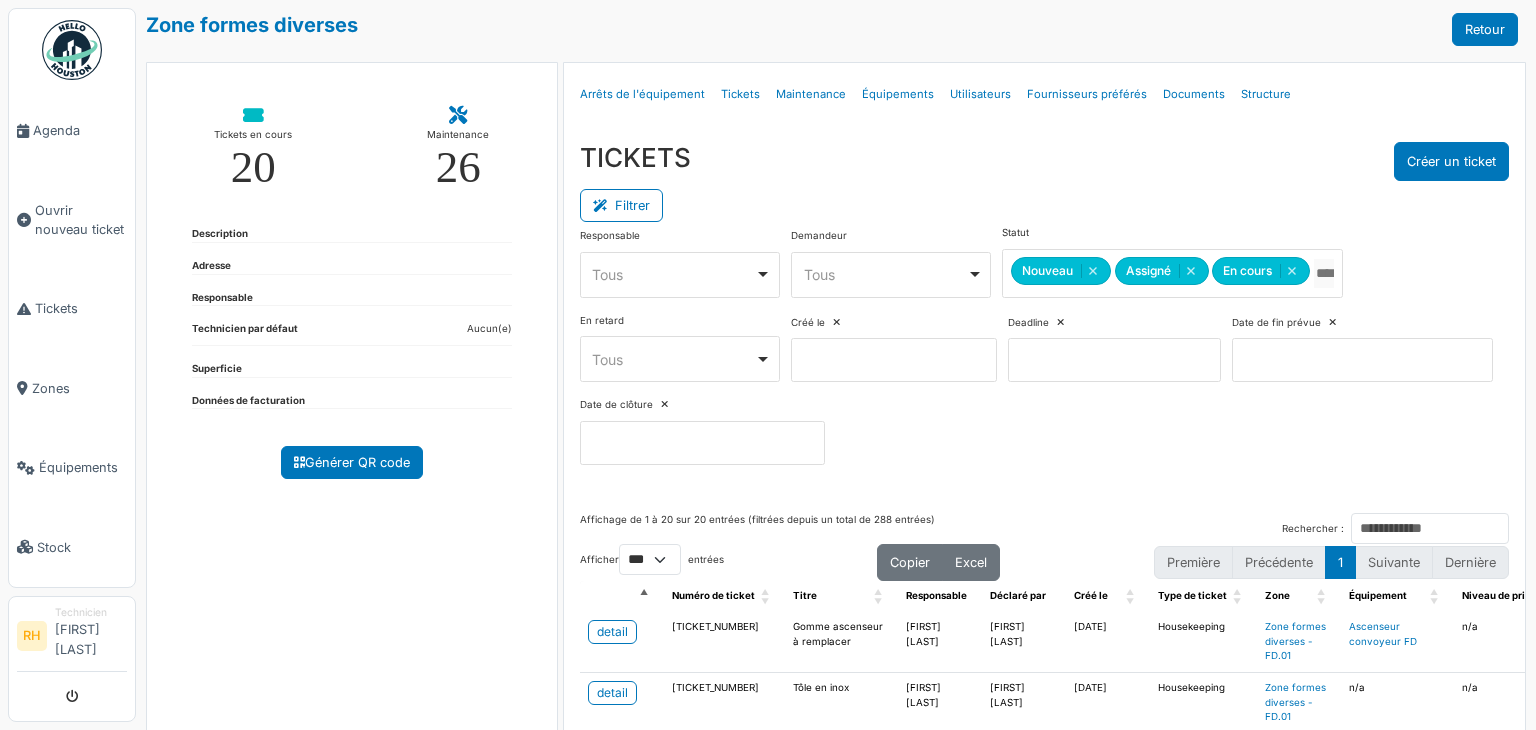 scroll, scrollTop: 0, scrollLeft: 0, axis: both 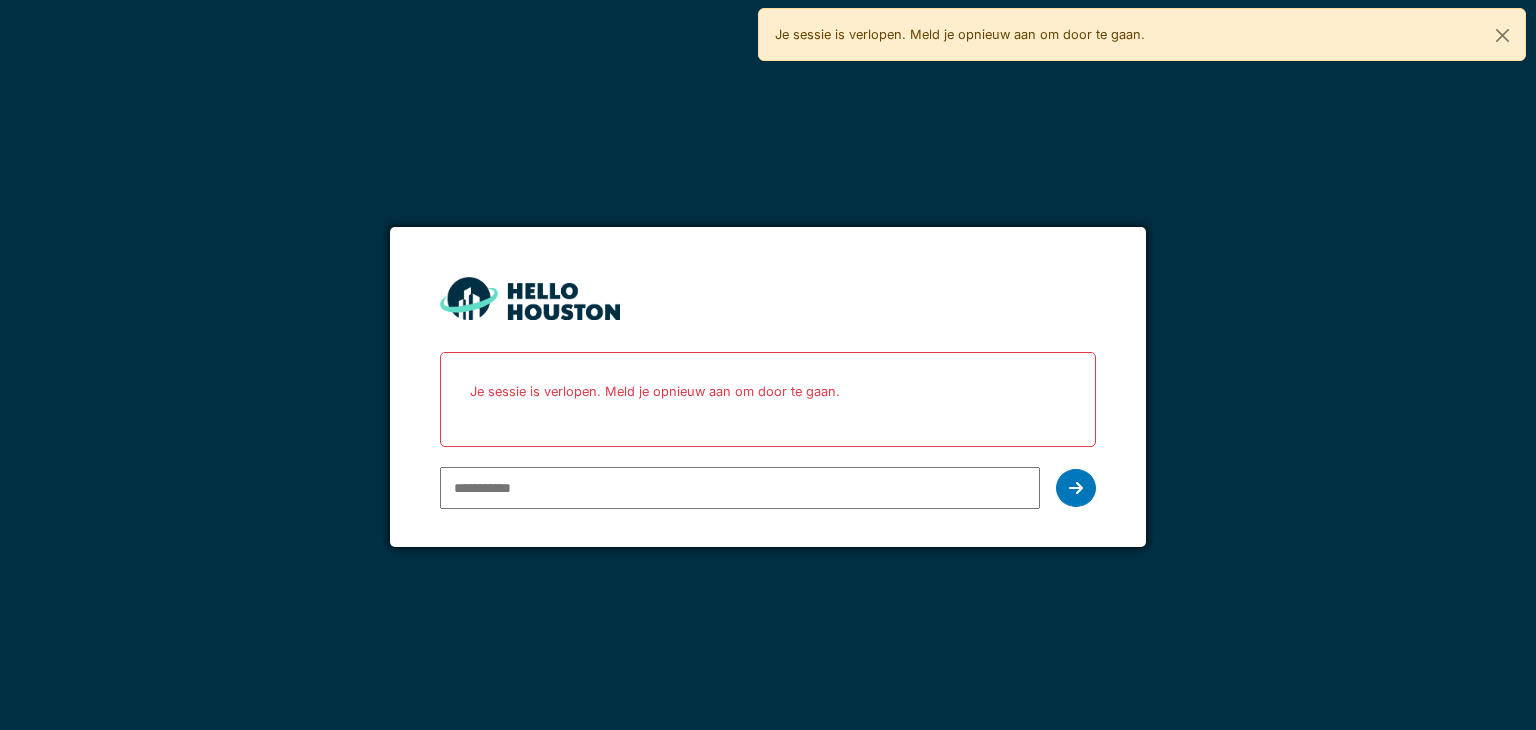 type on "**********" 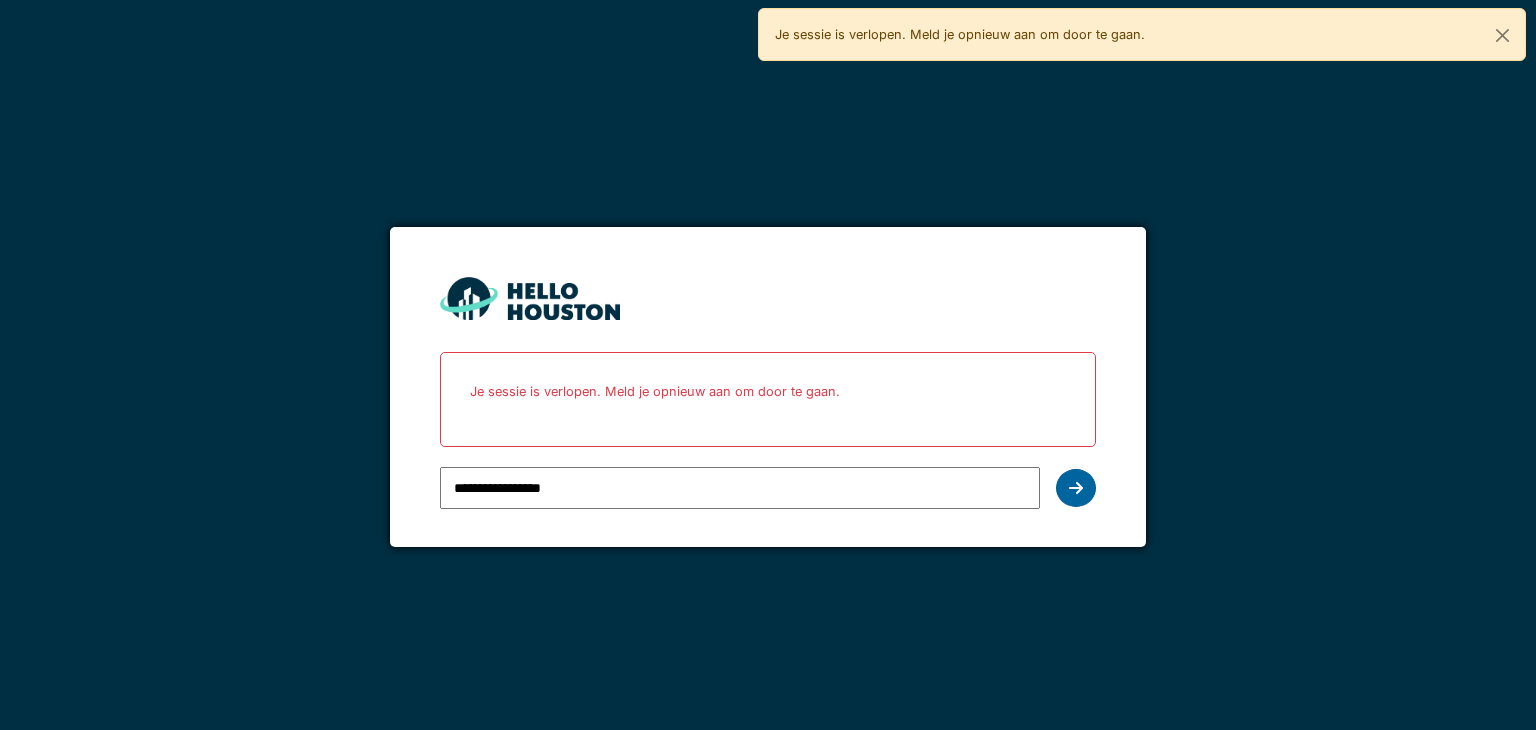 click at bounding box center [1076, 488] 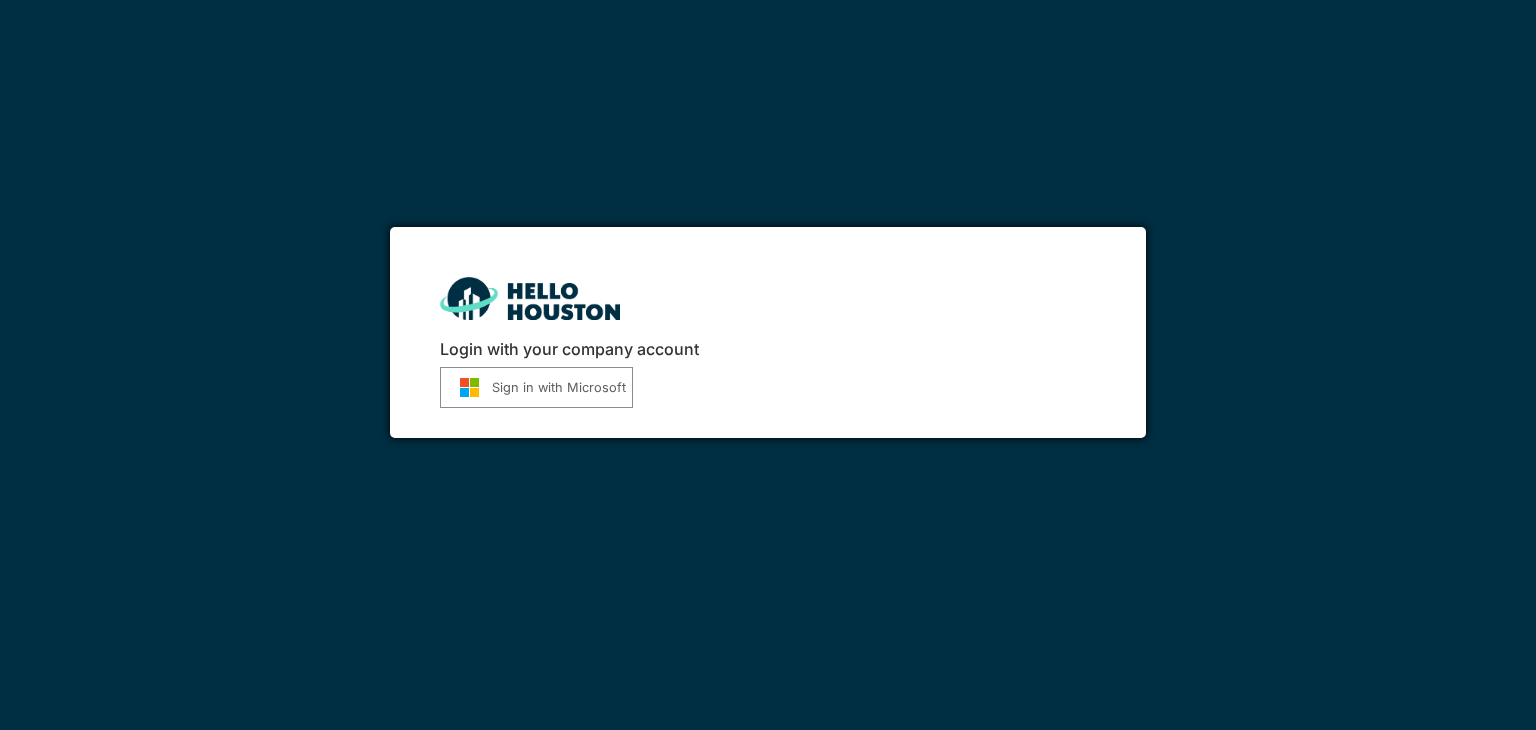 scroll, scrollTop: 0, scrollLeft: 0, axis: both 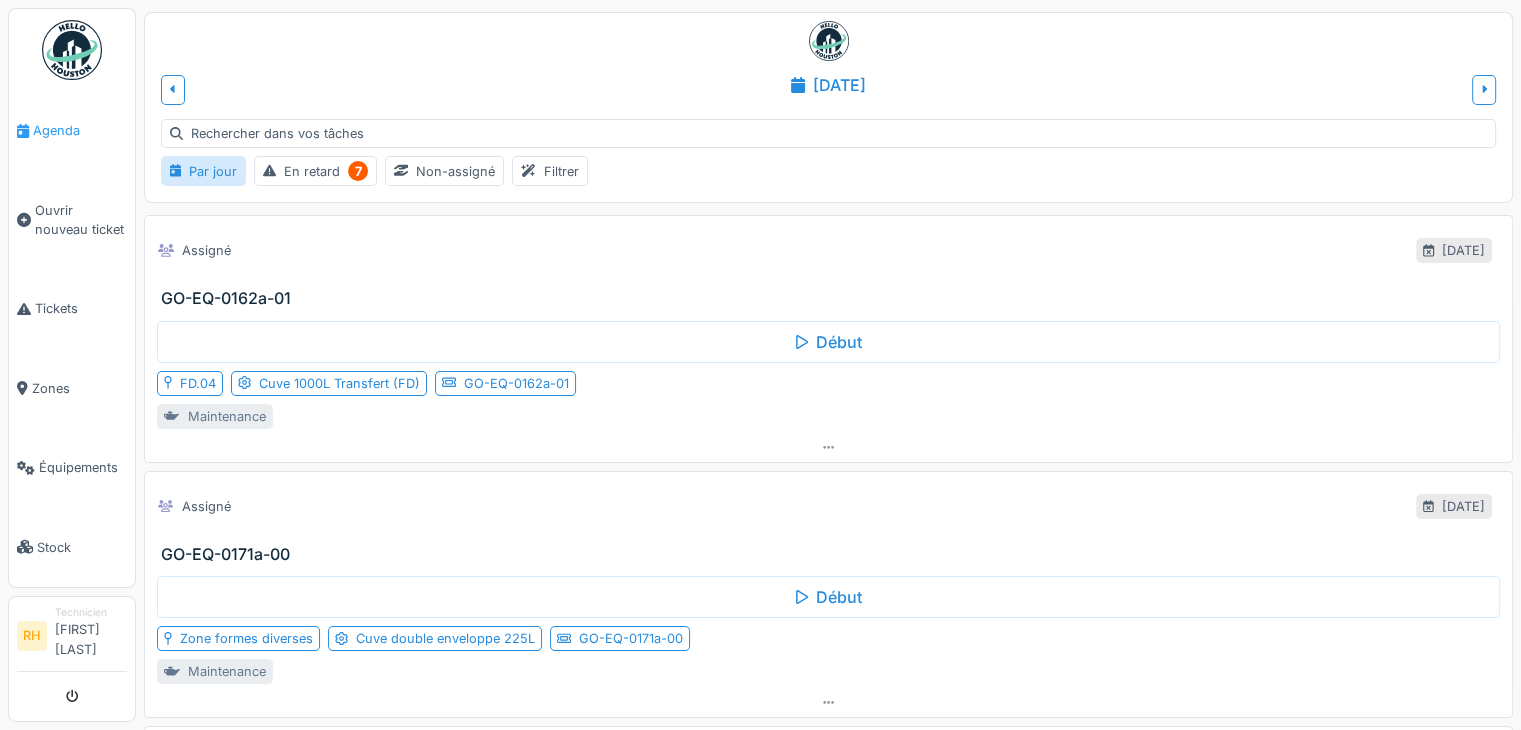 click on "Agenda" at bounding box center (80, 130) 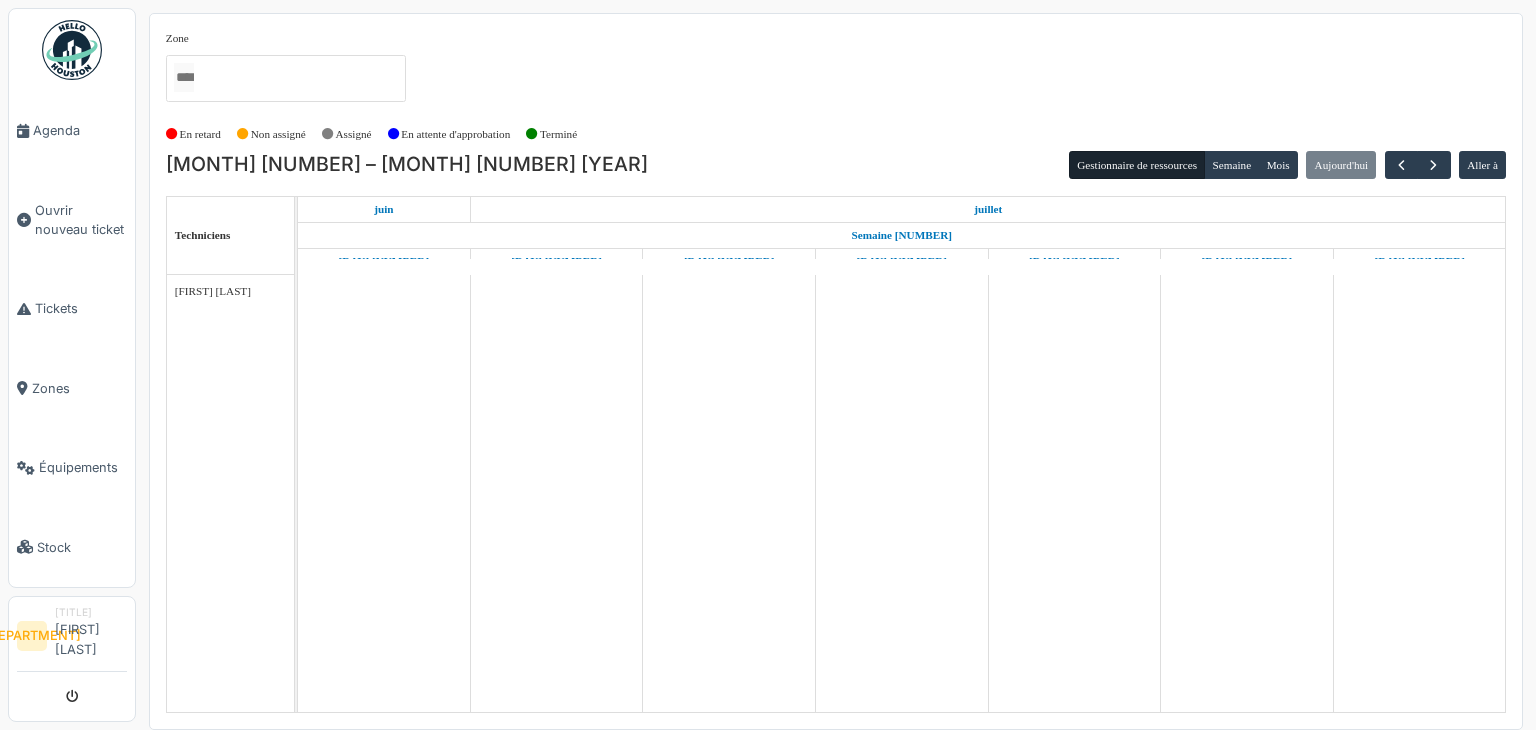 scroll, scrollTop: 0, scrollLeft: 0, axis: both 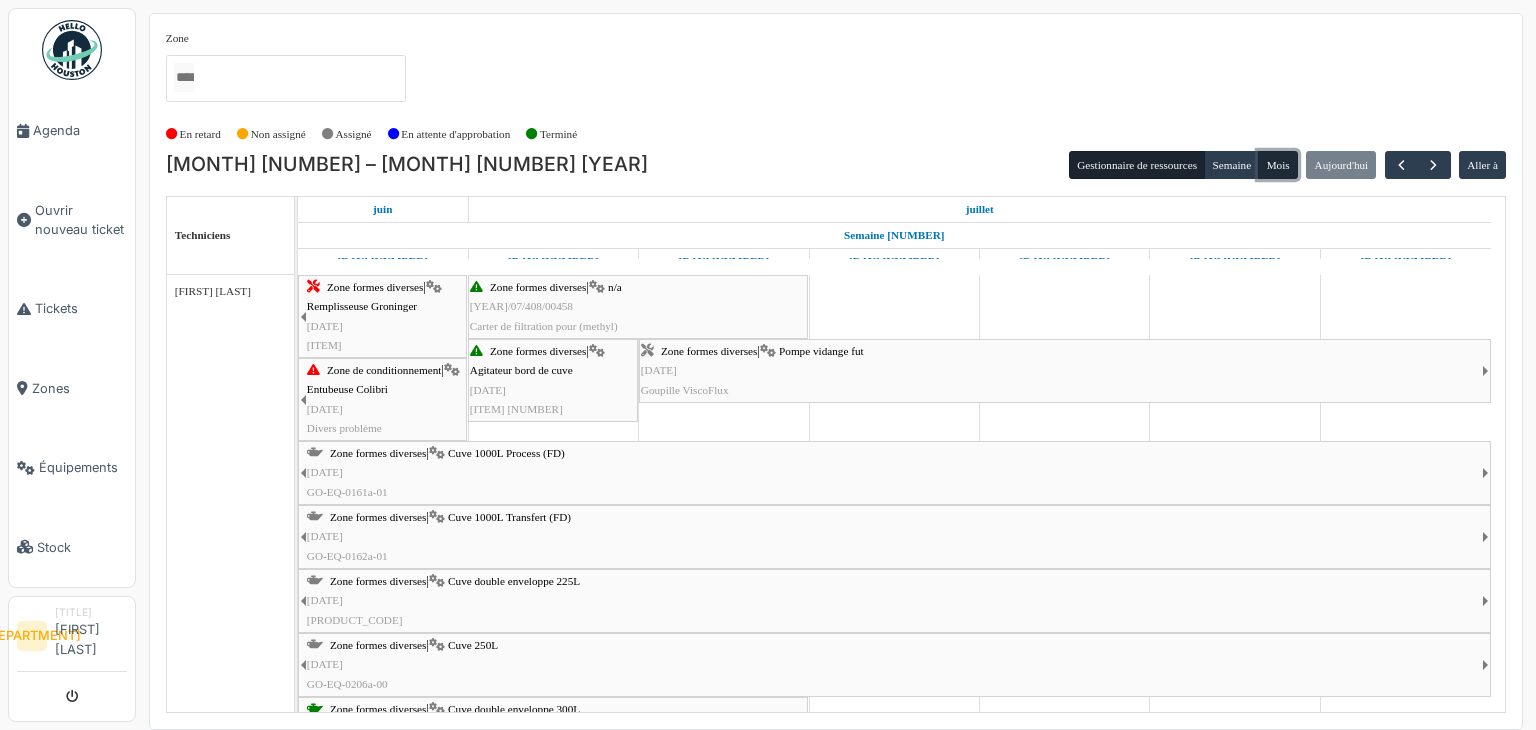 click on "Mois" at bounding box center (1278, 165) 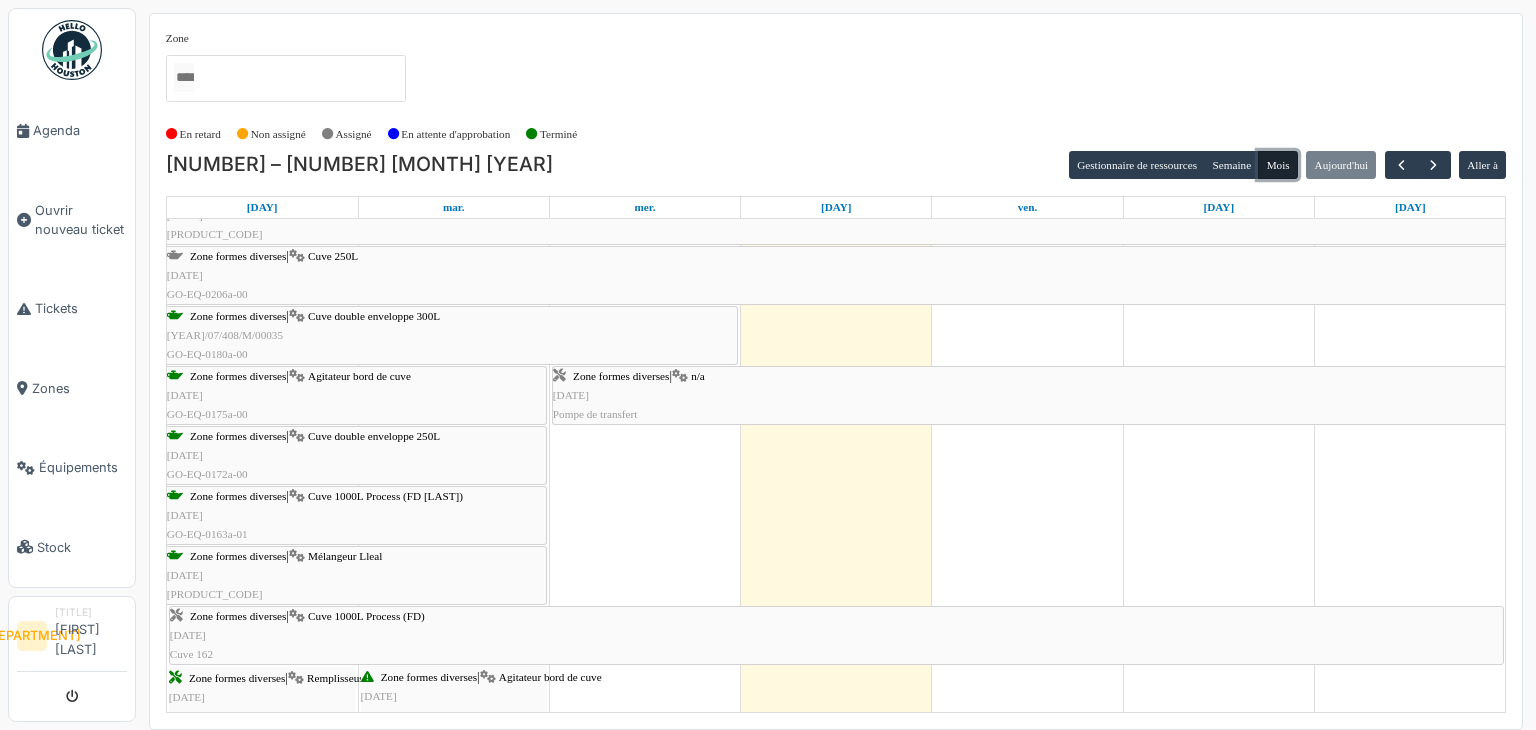 scroll, scrollTop: 0, scrollLeft: 0, axis: both 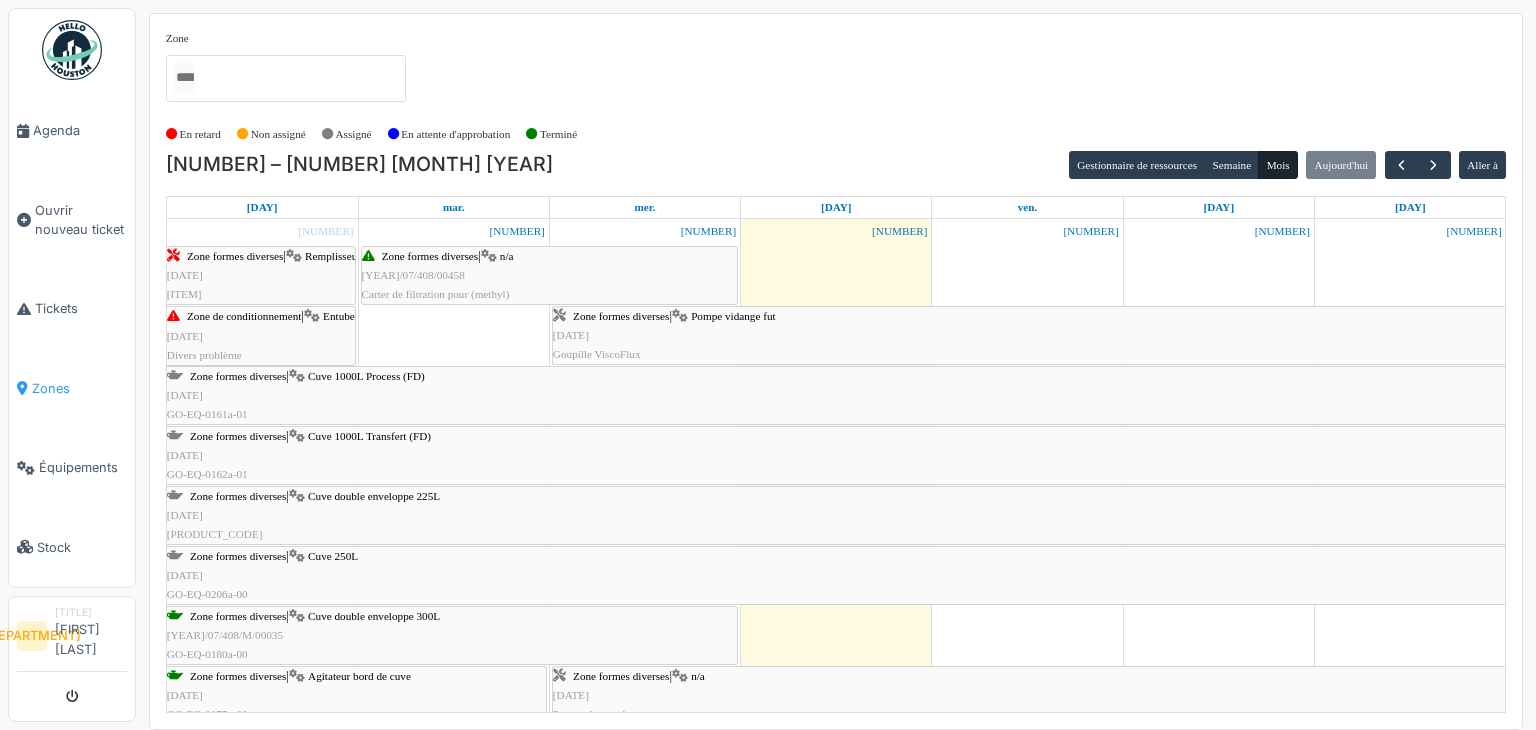 click on "Zones" at bounding box center [72, 388] 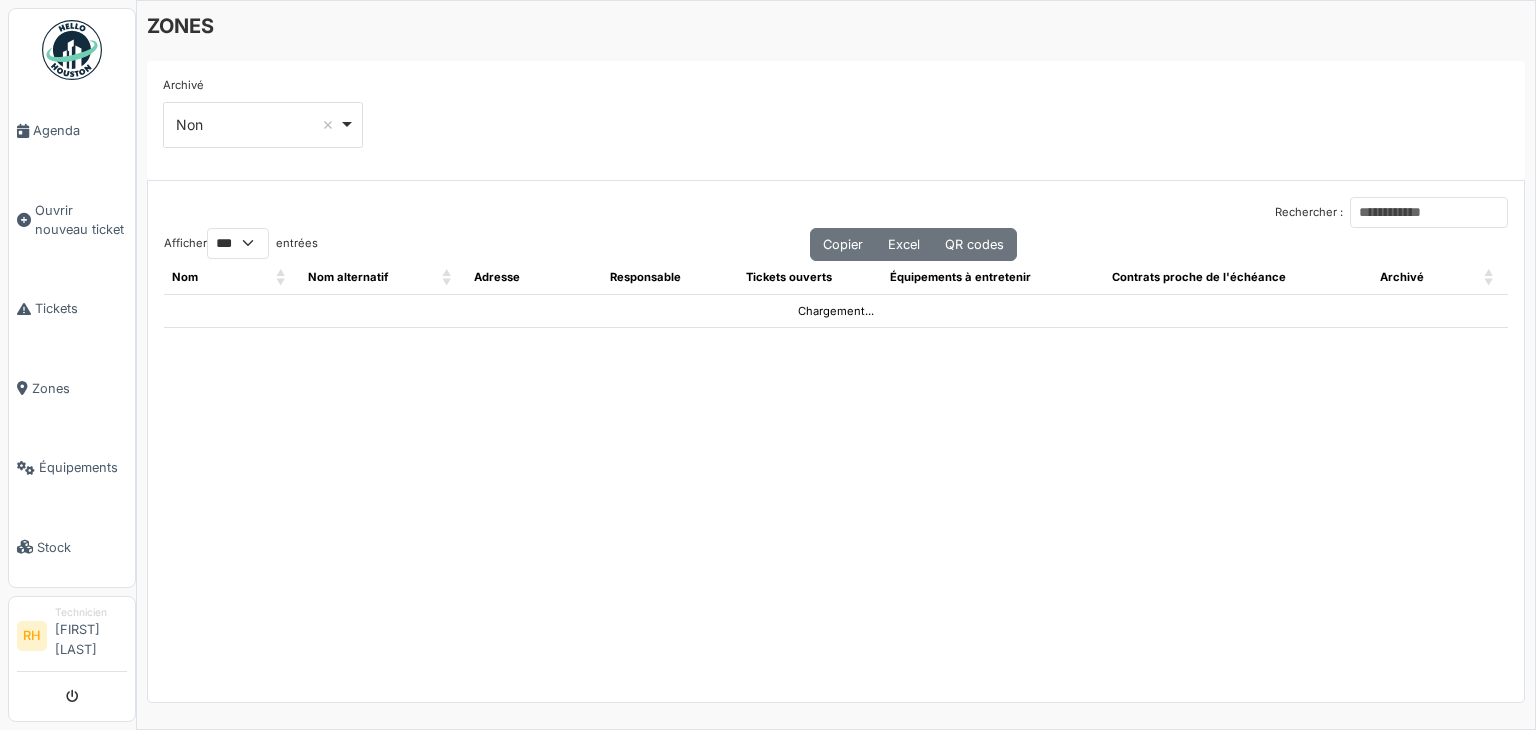 scroll, scrollTop: 0, scrollLeft: 0, axis: both 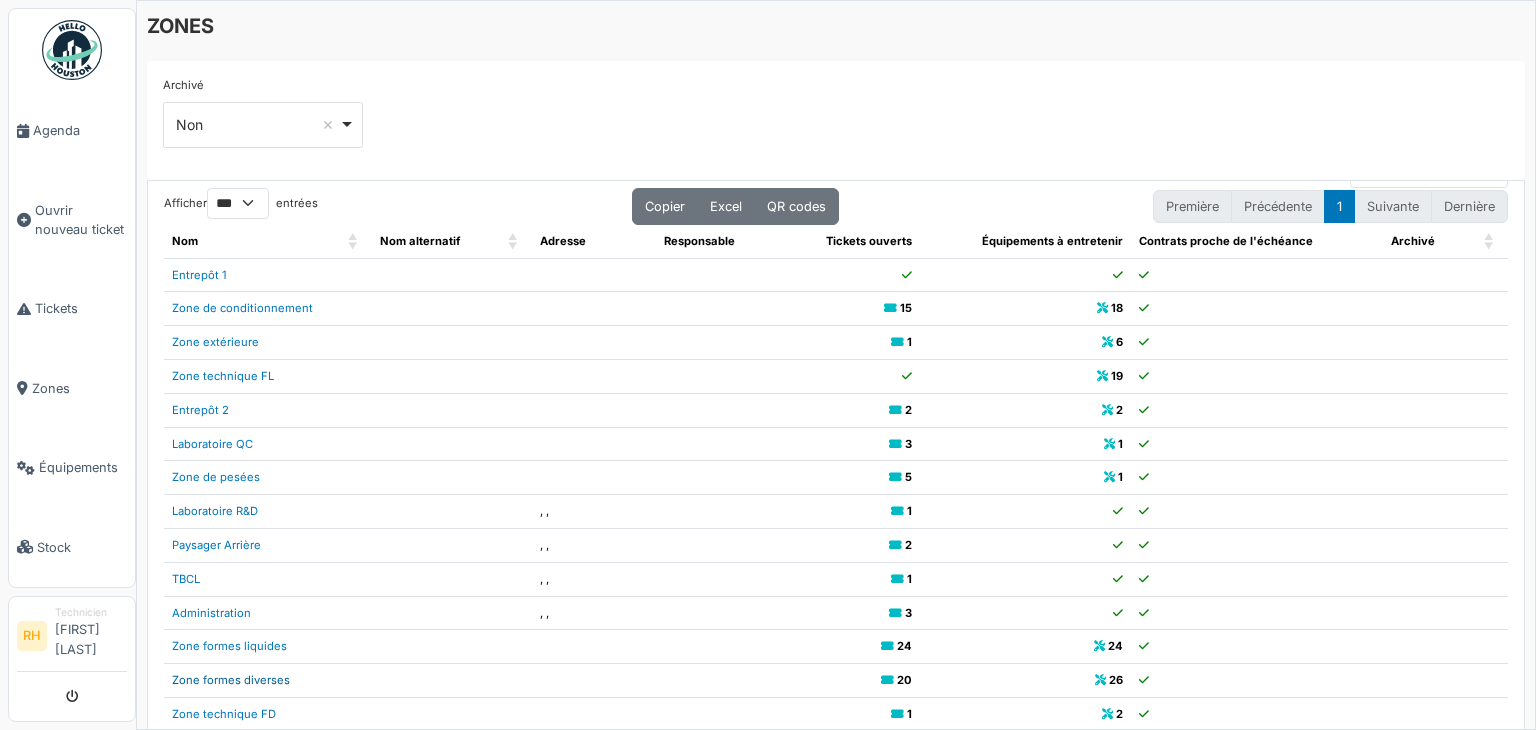 click on "Zone formes diverses" at bounding box center [231, 680] 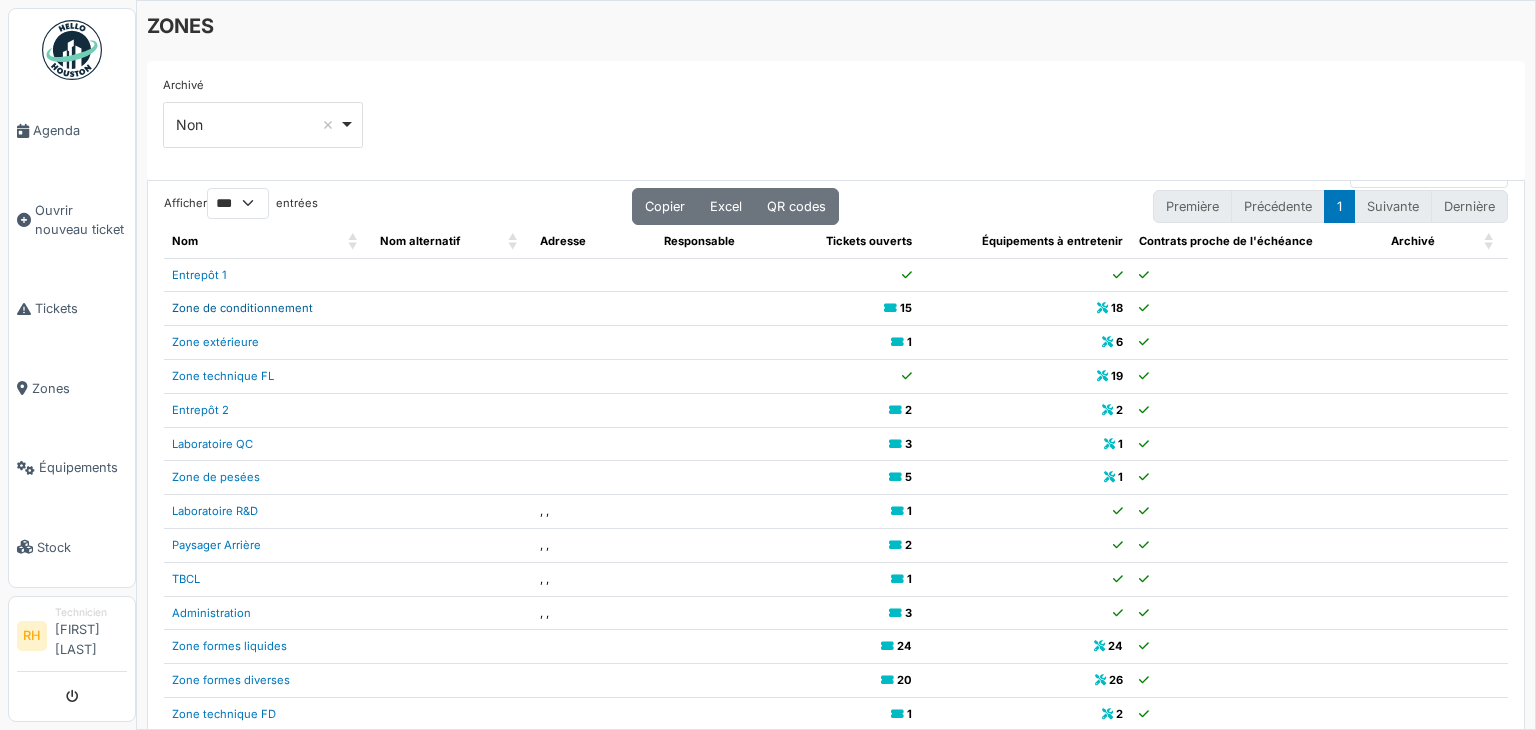 click on "Zone de conditionnement" at bounding box center [242, 308] 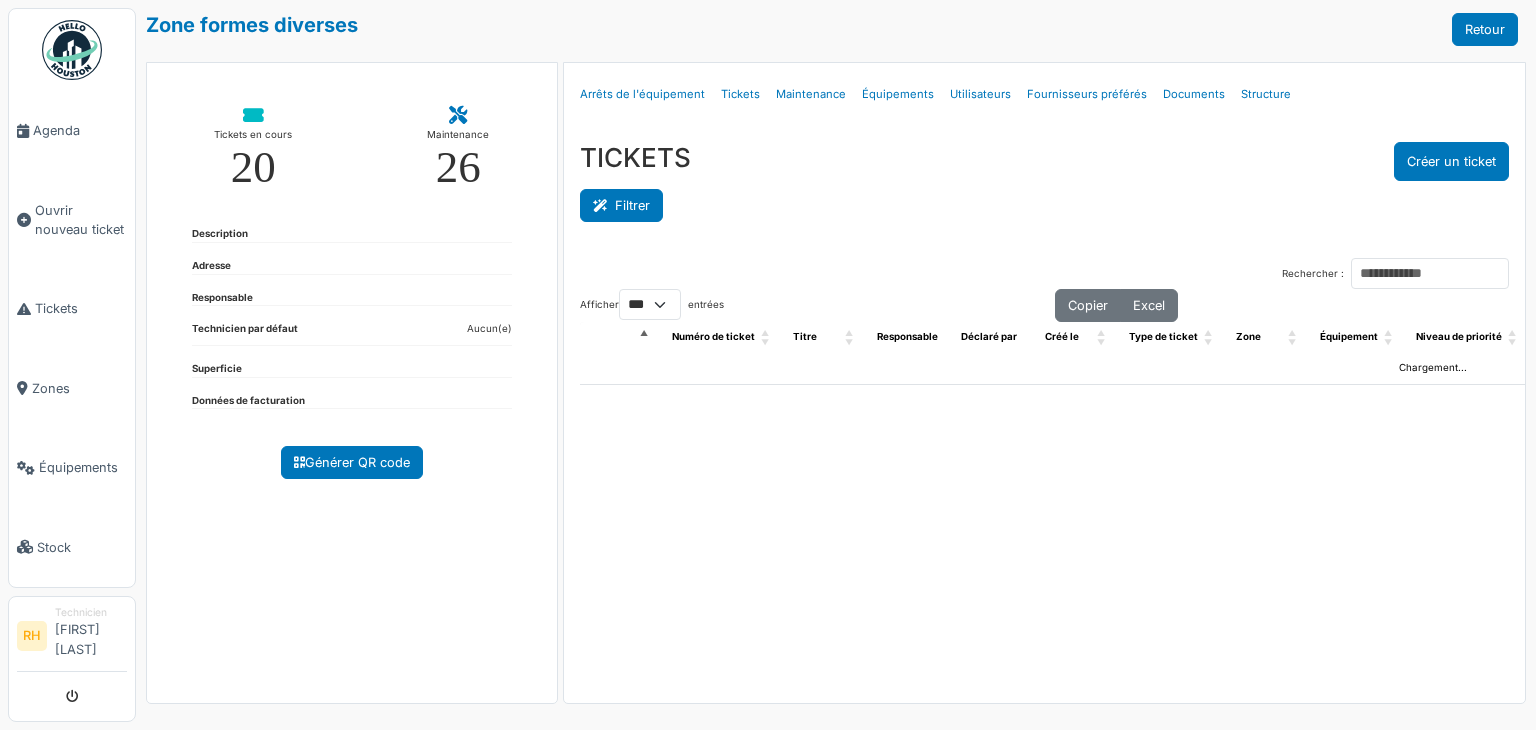 scroll, scrollTop: 0, scrollLeft: 0, axis: both 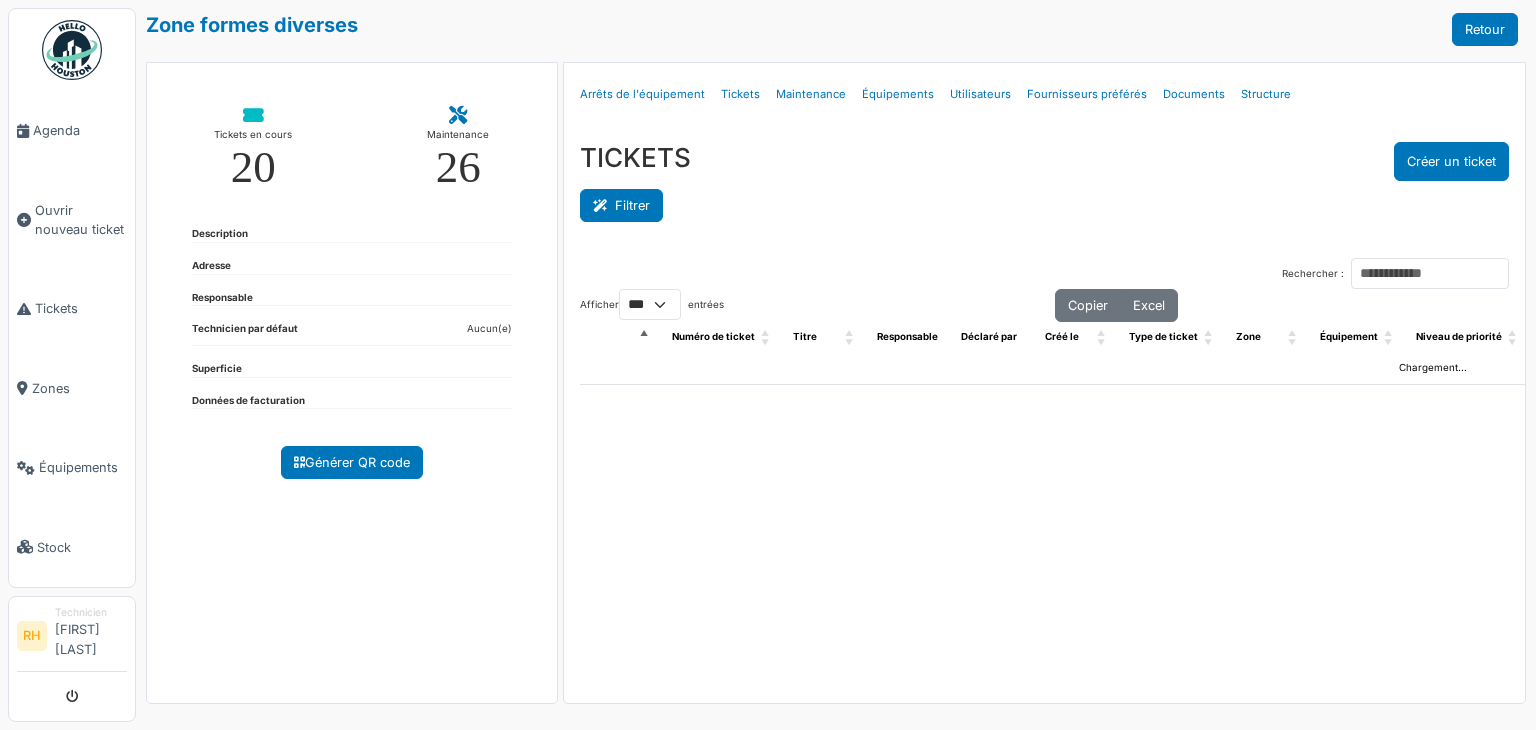 click on "Filtrer" at bounding box center (621, 205) 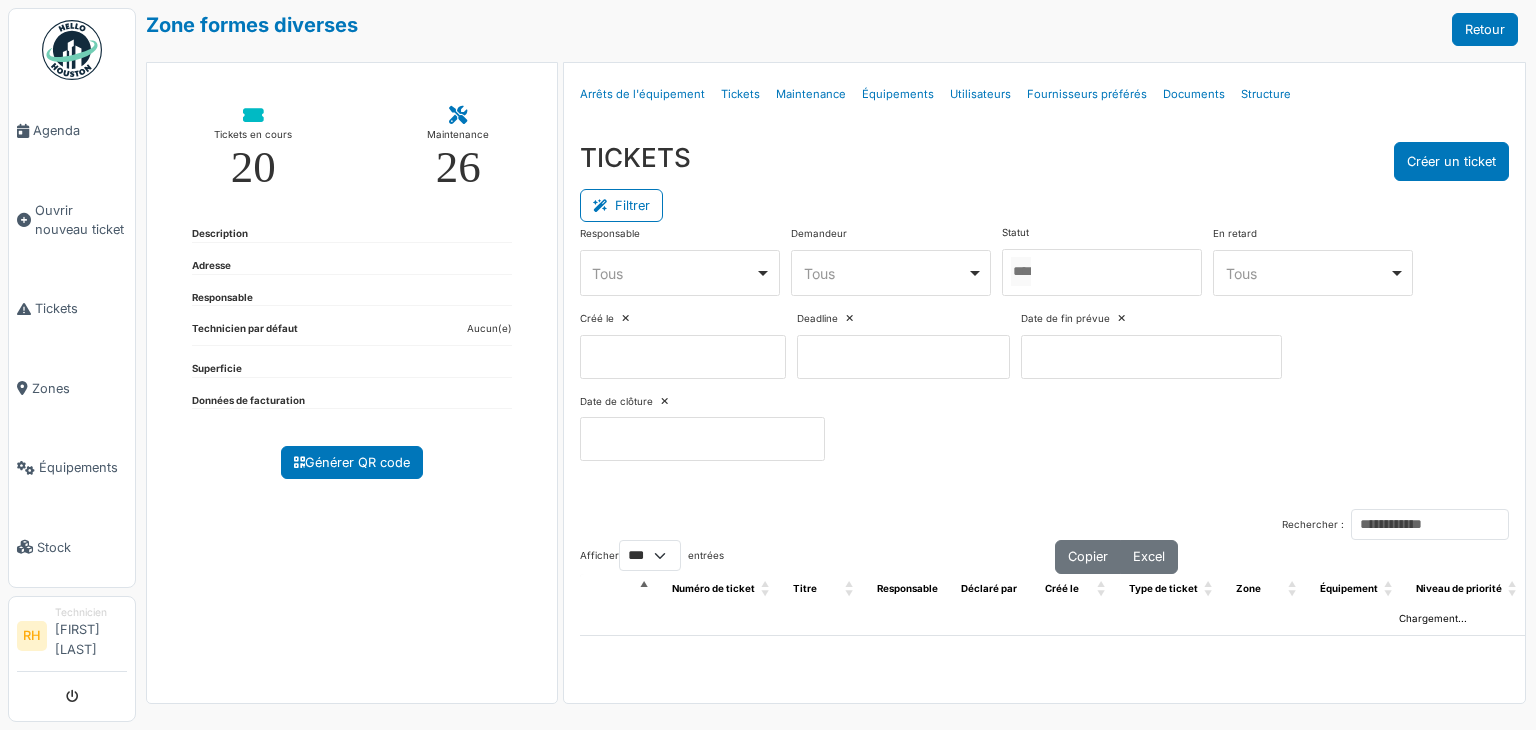 click at bounding box center [680, 273] 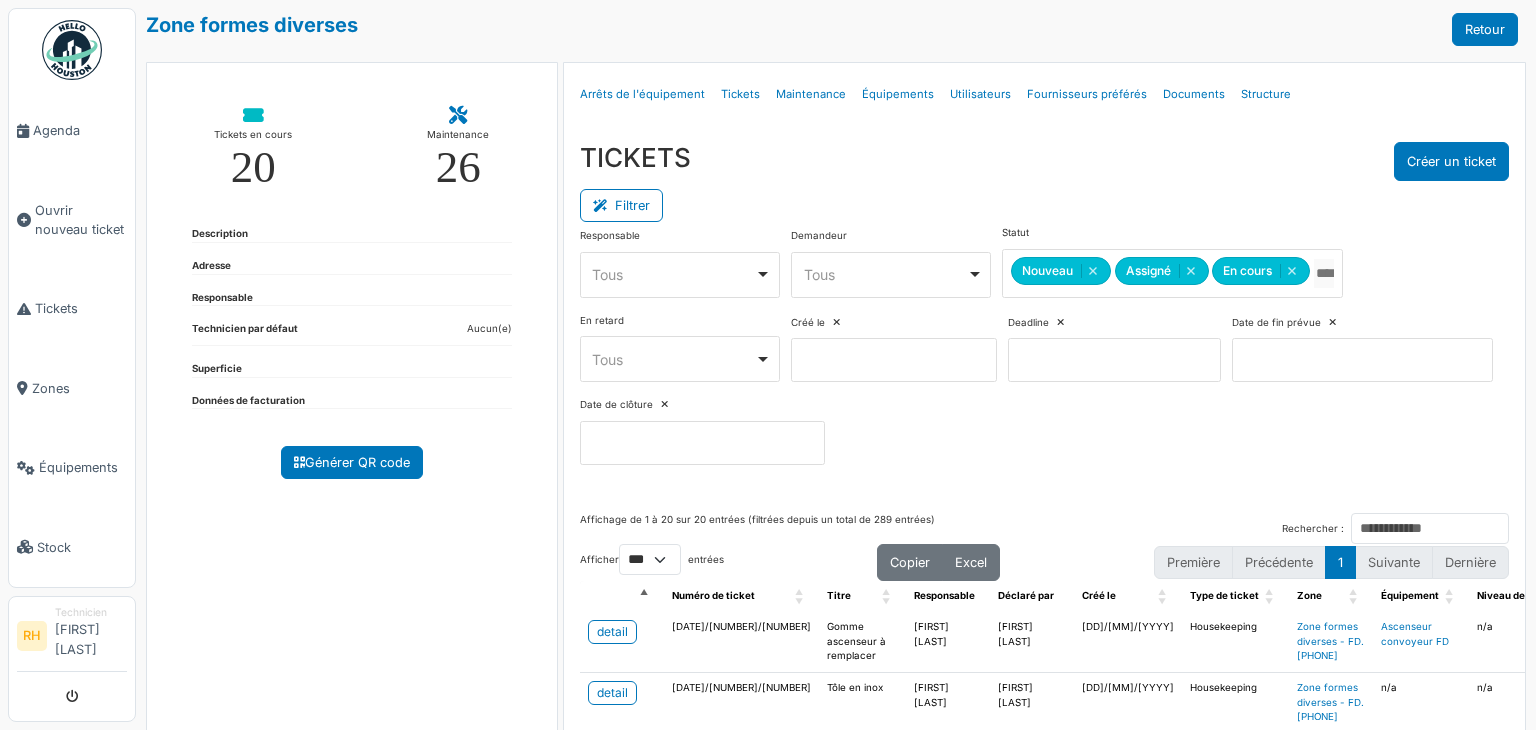 click on "Filtrer" at bounding box center (1044, 203) 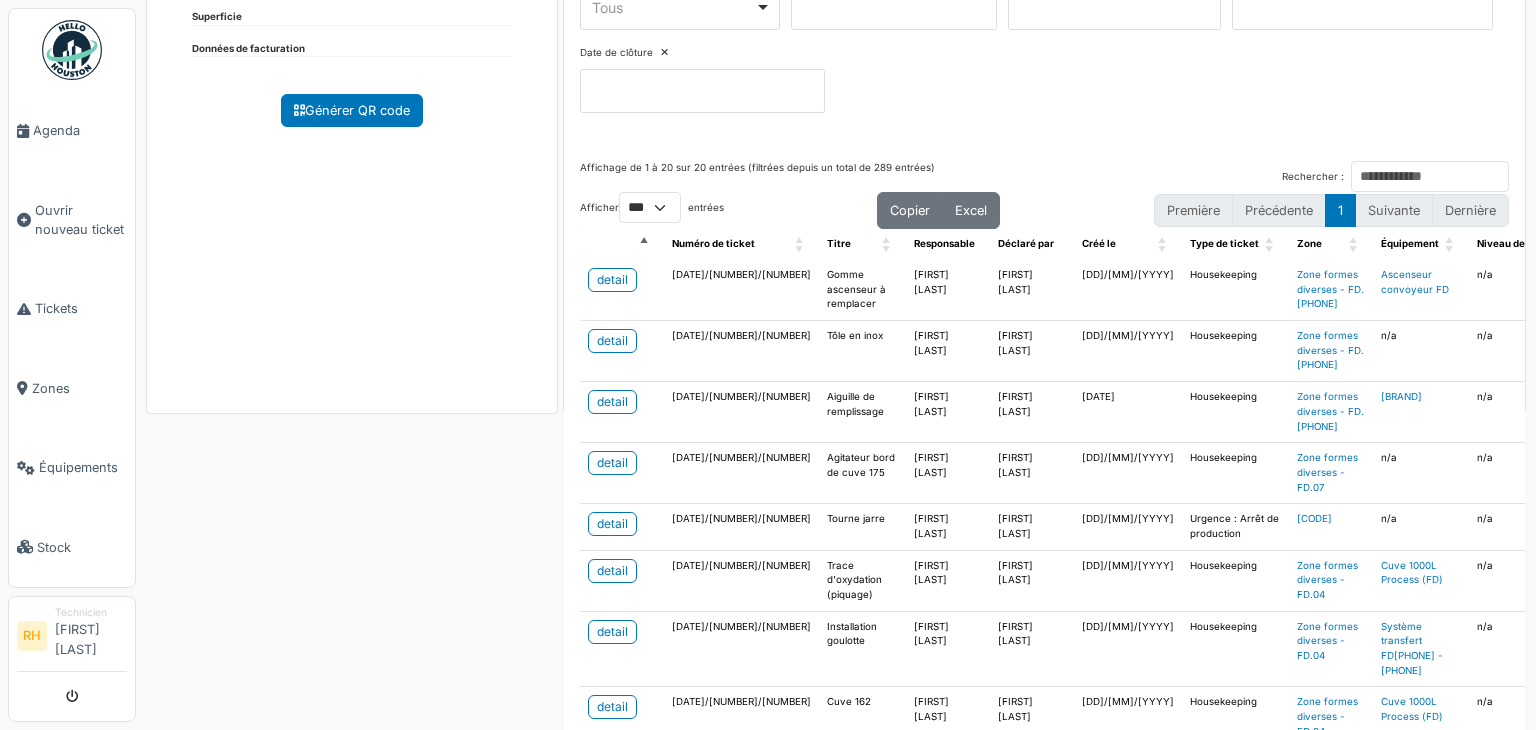 scroll, scrollTop: 400, scrollLeft: 0, axis: vertical 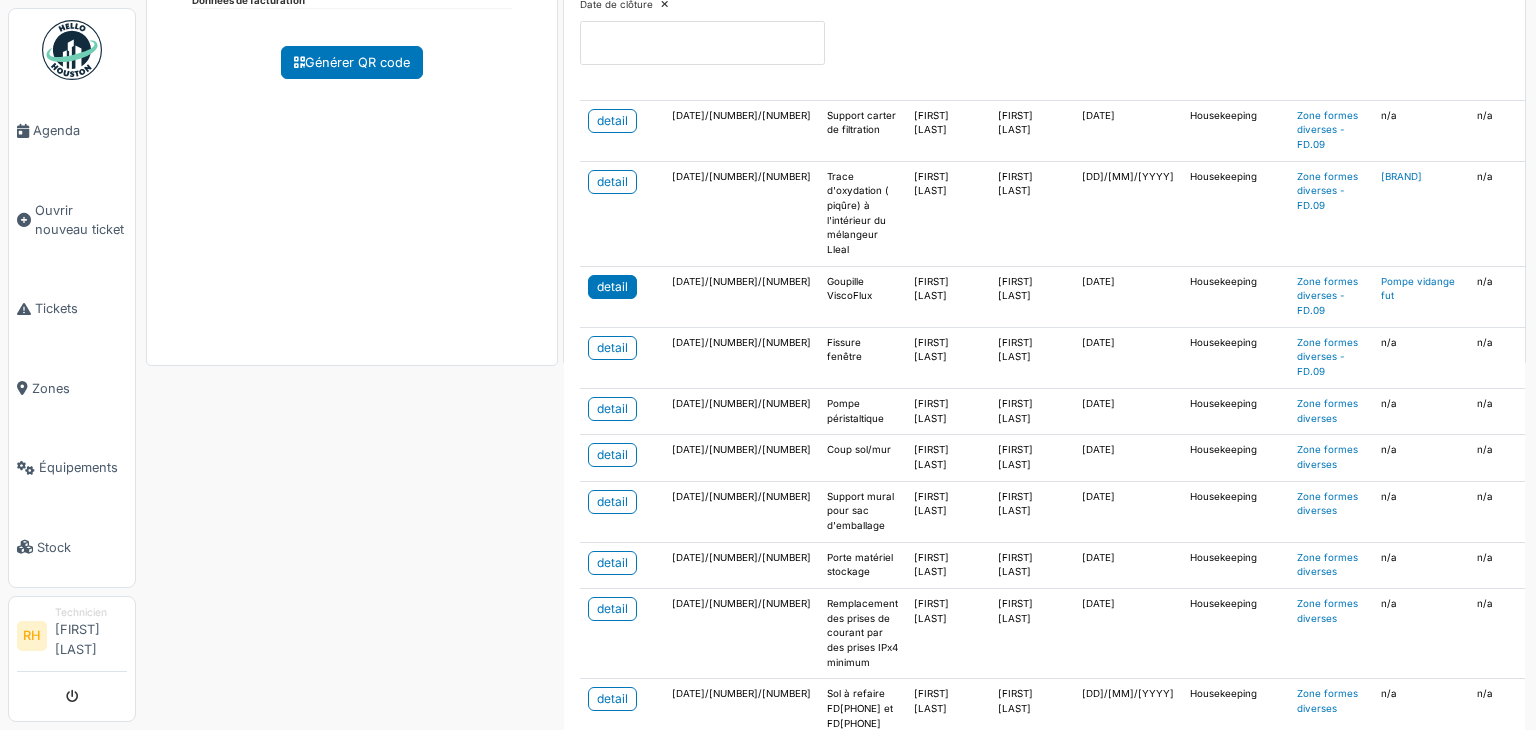 click on "detail" at bounding box center (612, 287) 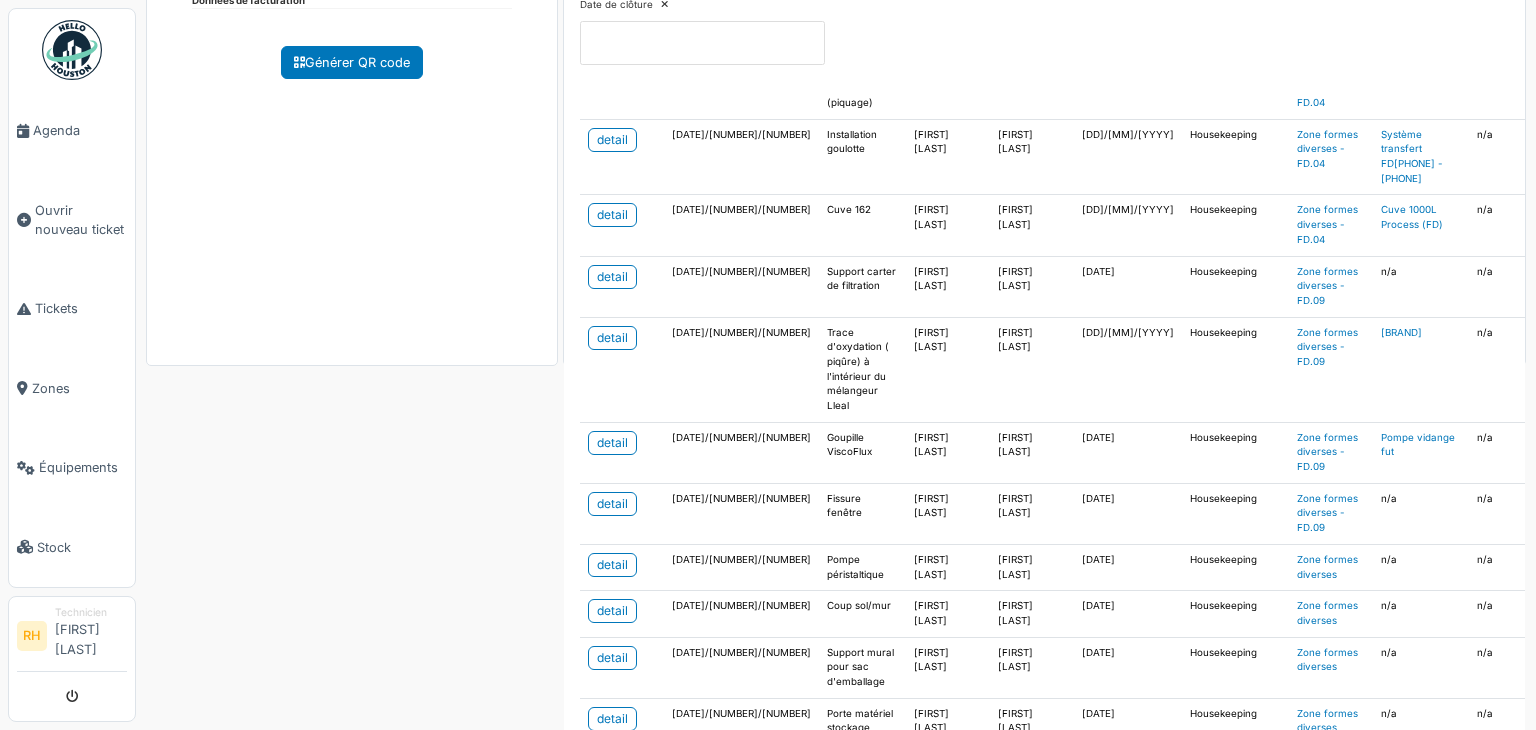 scroll, scrollTop: 397, scrollLeft: 0, axis: vertical 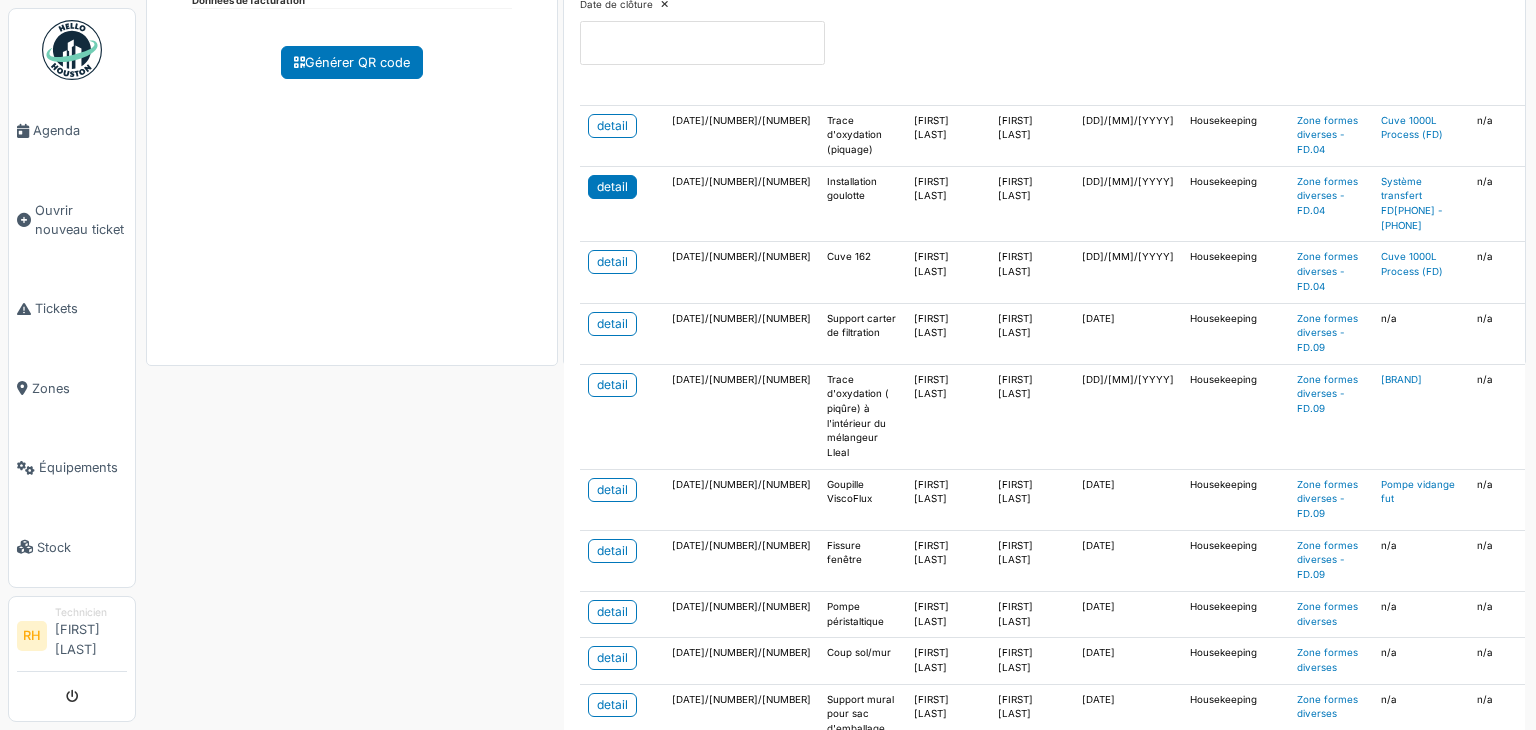click on "detail" at bounding box center [612, 187] 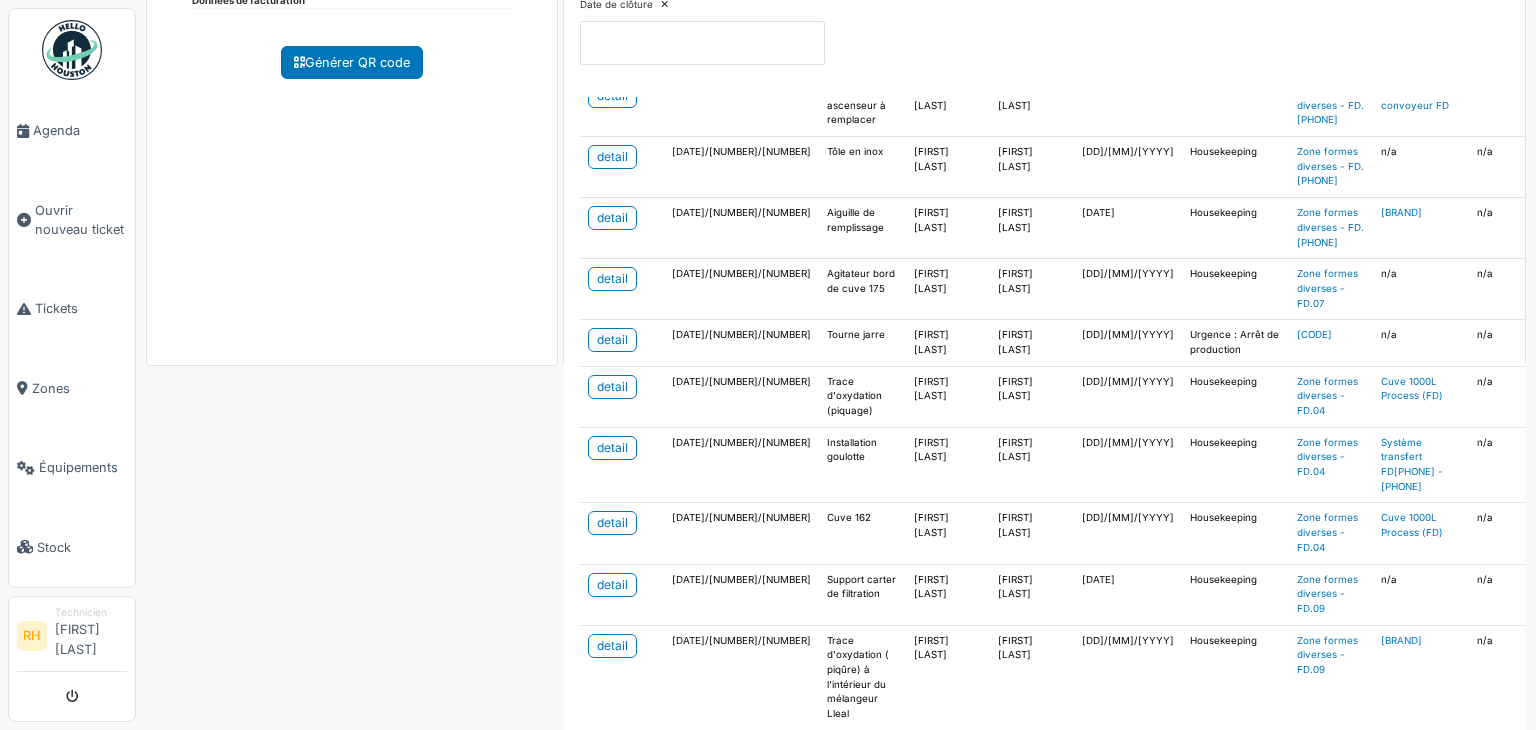 scroll, scrollTop: 97, scrollLeft: 0, axis: vertical 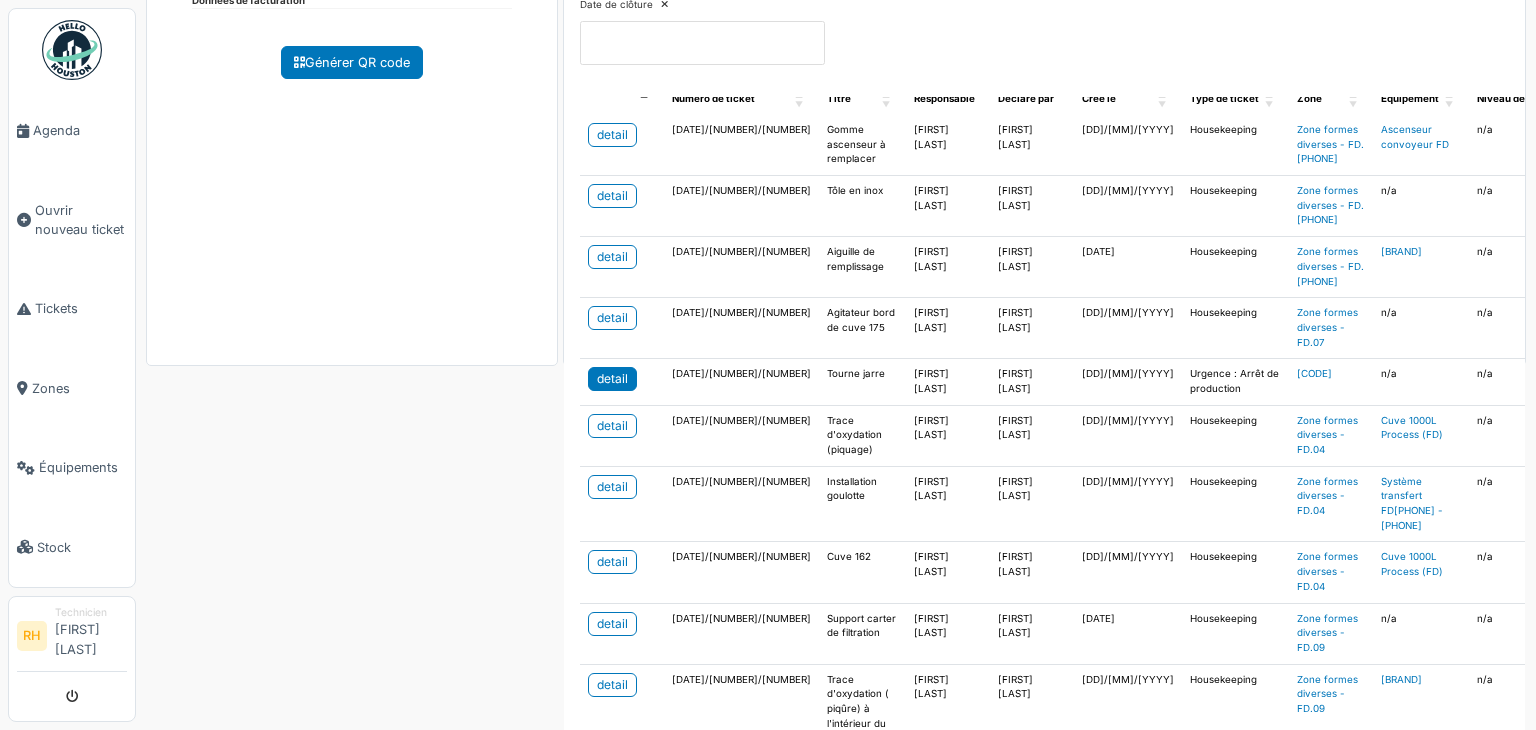 click on "detail" at bounding box center [612, 379] 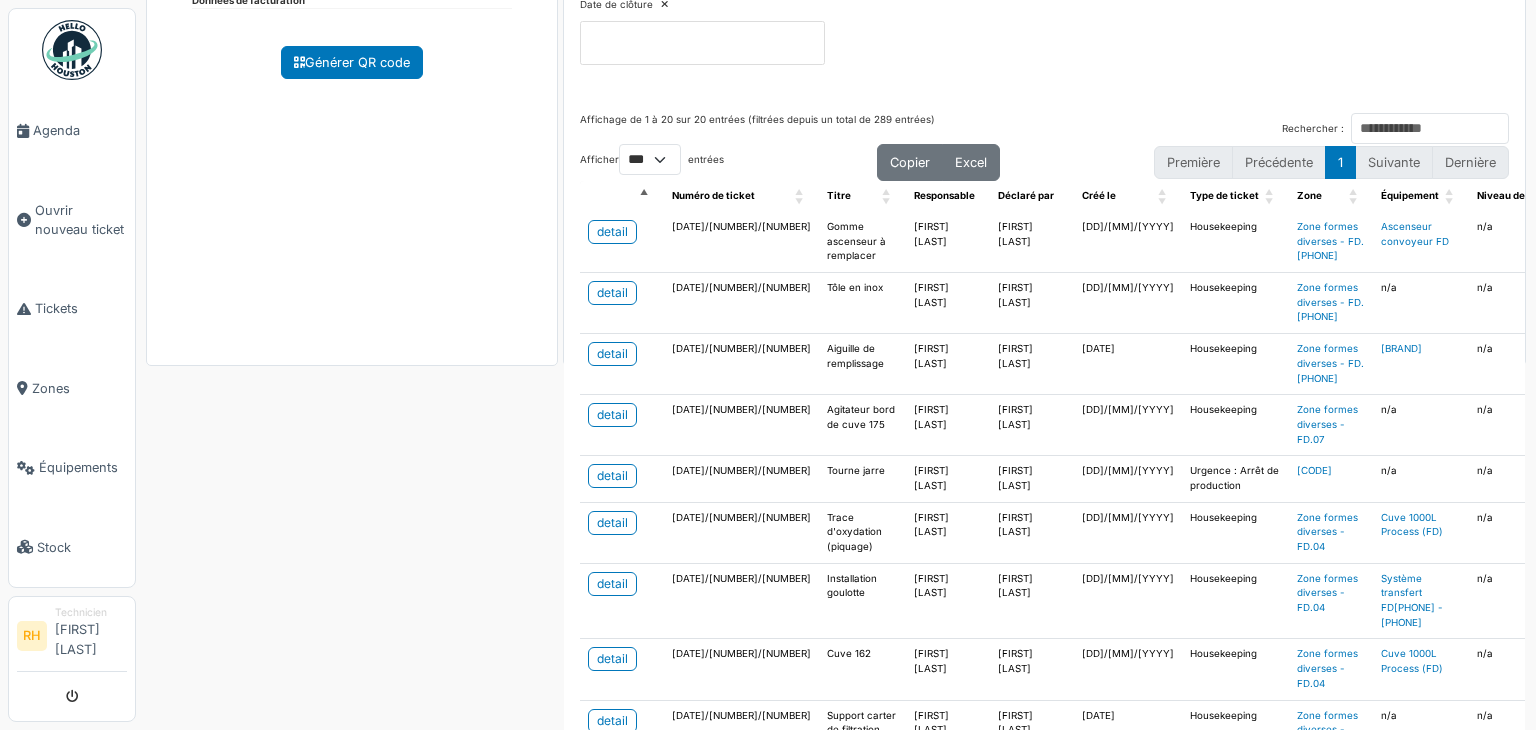 scroll, scrollTop: 0, scrollLeft: 0, axis: both 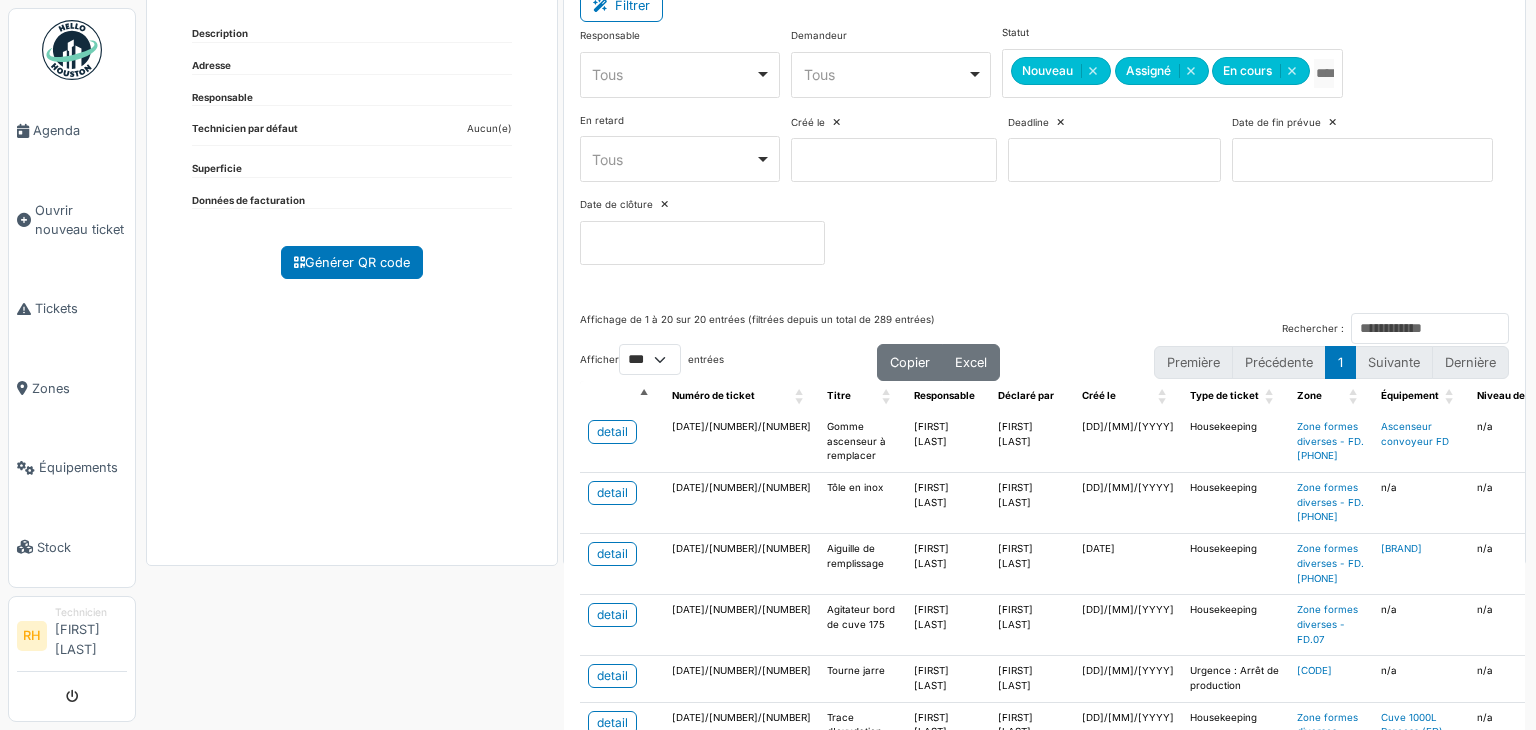 drag, startPoint x: 384, startPoint y: 569, endPoint x: 395, endPoint y: 552, distance: 20.248457 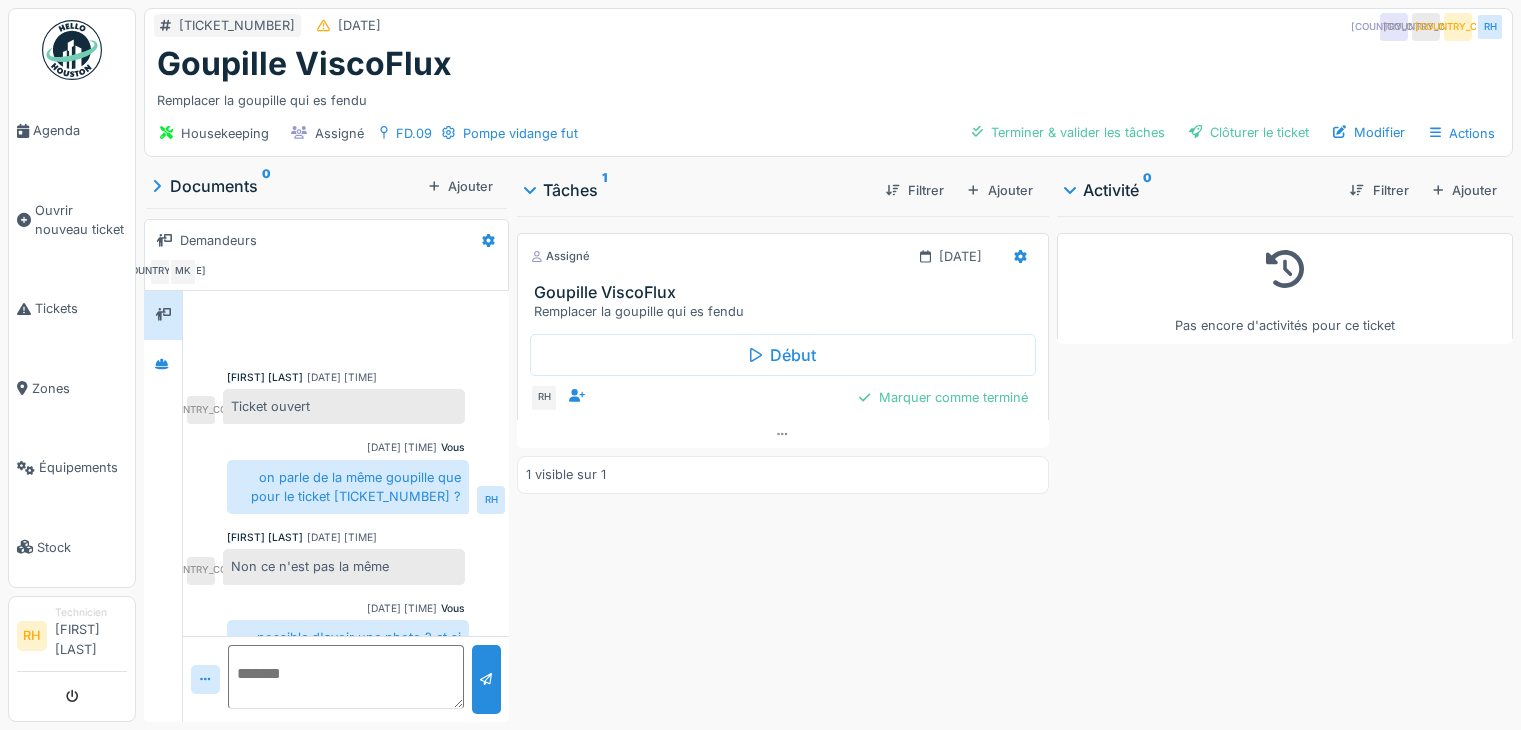 scroll, scrollTop: 0, scrollLeft: 0, axis: both 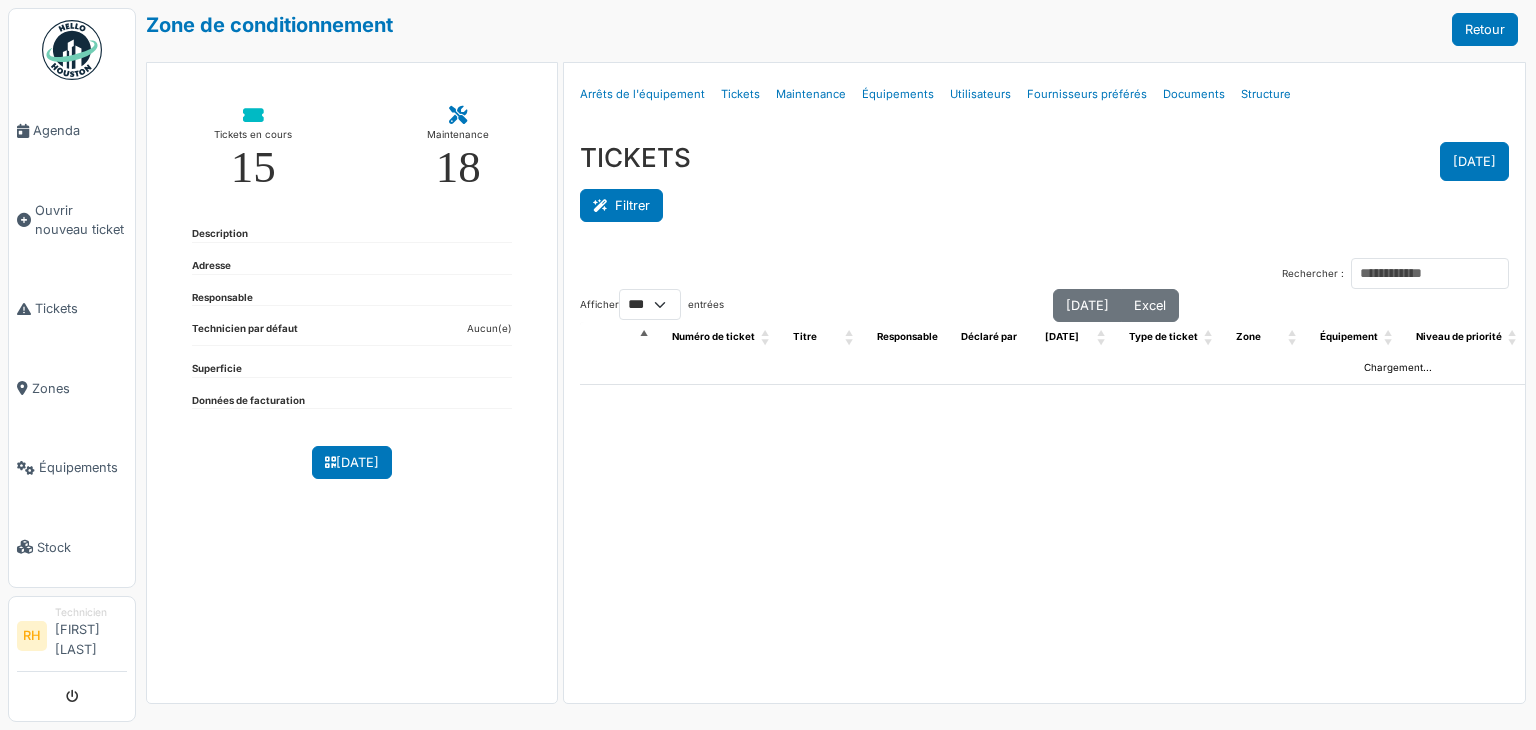 click on "Filtrer" at bounding box center (621, 205) 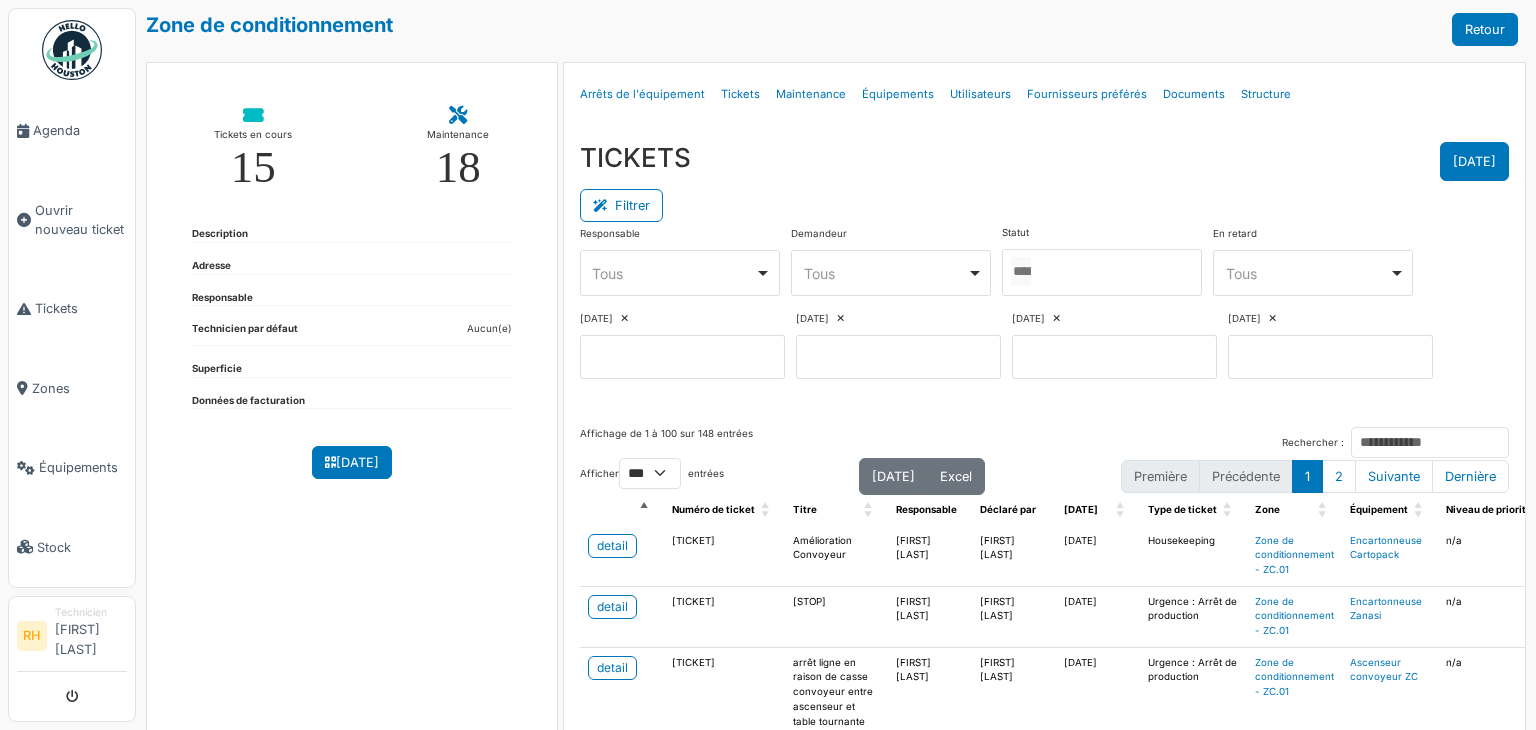 click at bounding box center [680, 273] 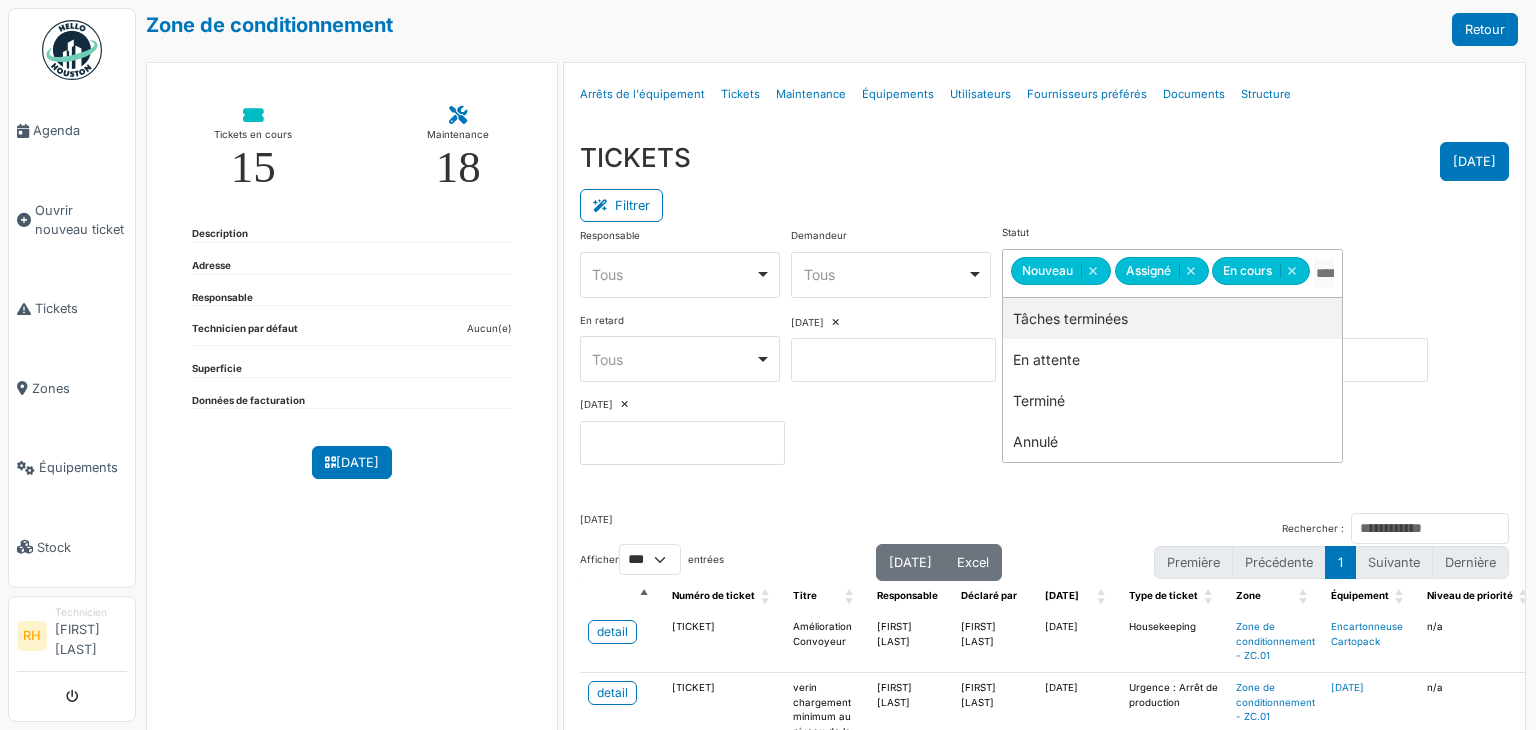 click on "[DATE]" at bounding box center [1044, 161] 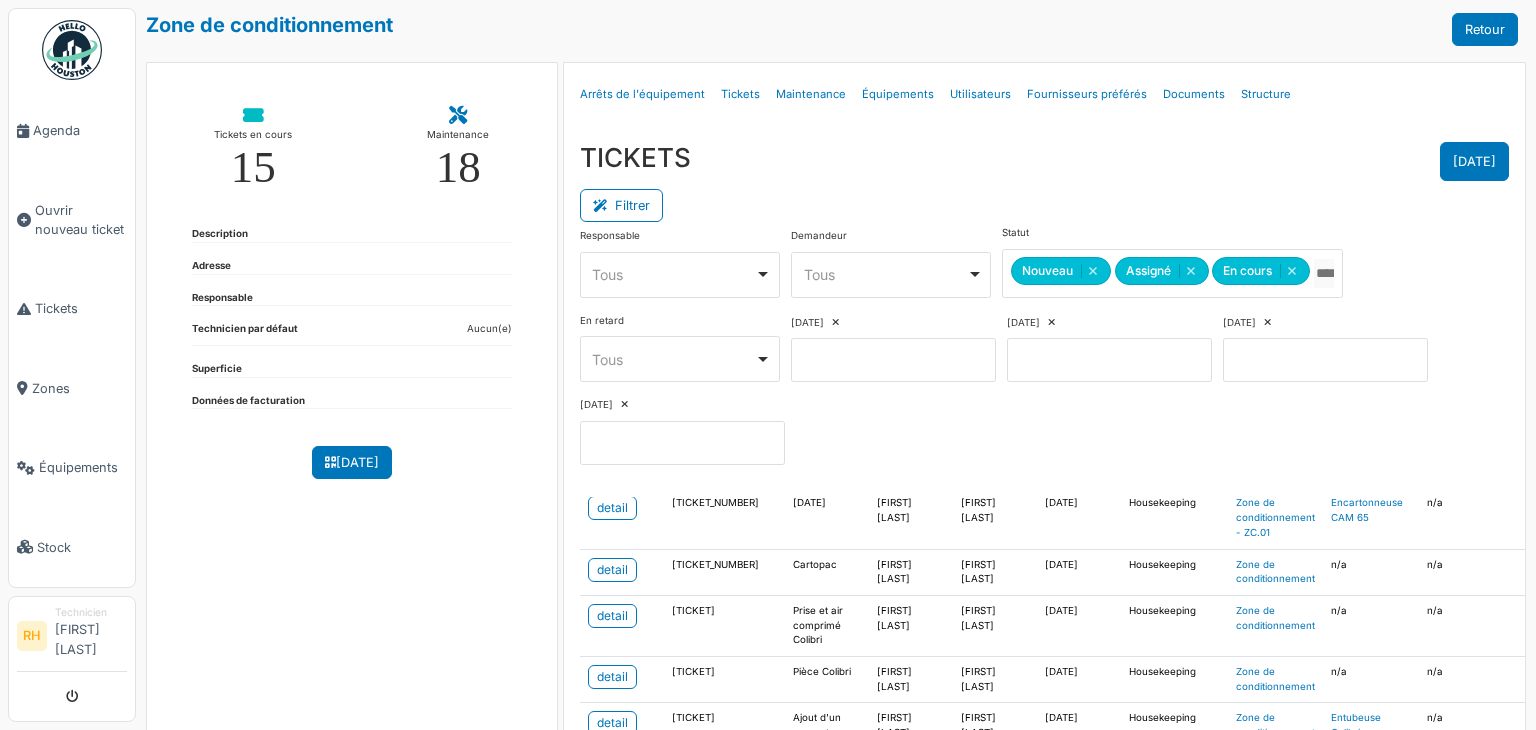 scroll, scrollTop: 0, scrollLeft: 0, axis: both 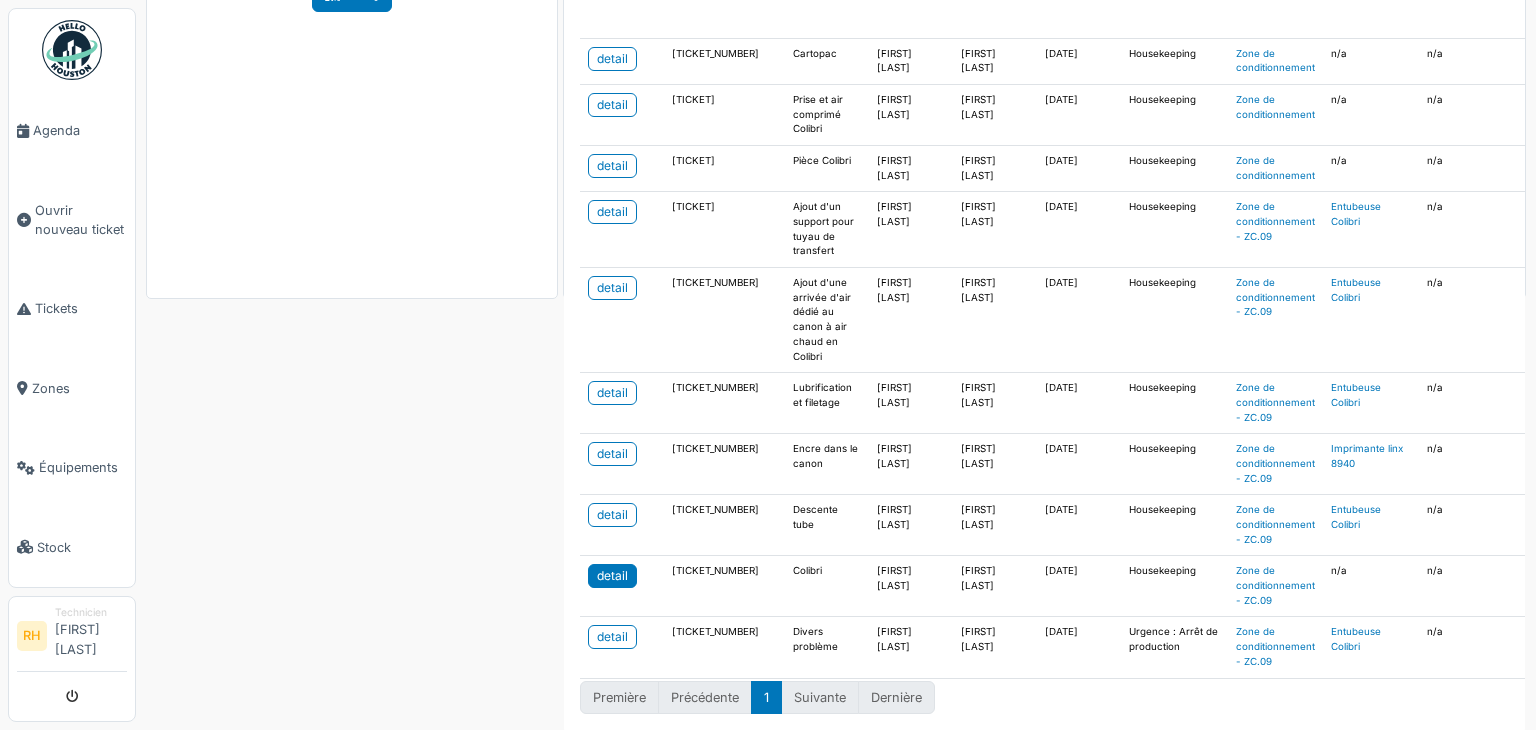 click on "detail" at bounding box center (612, 576) 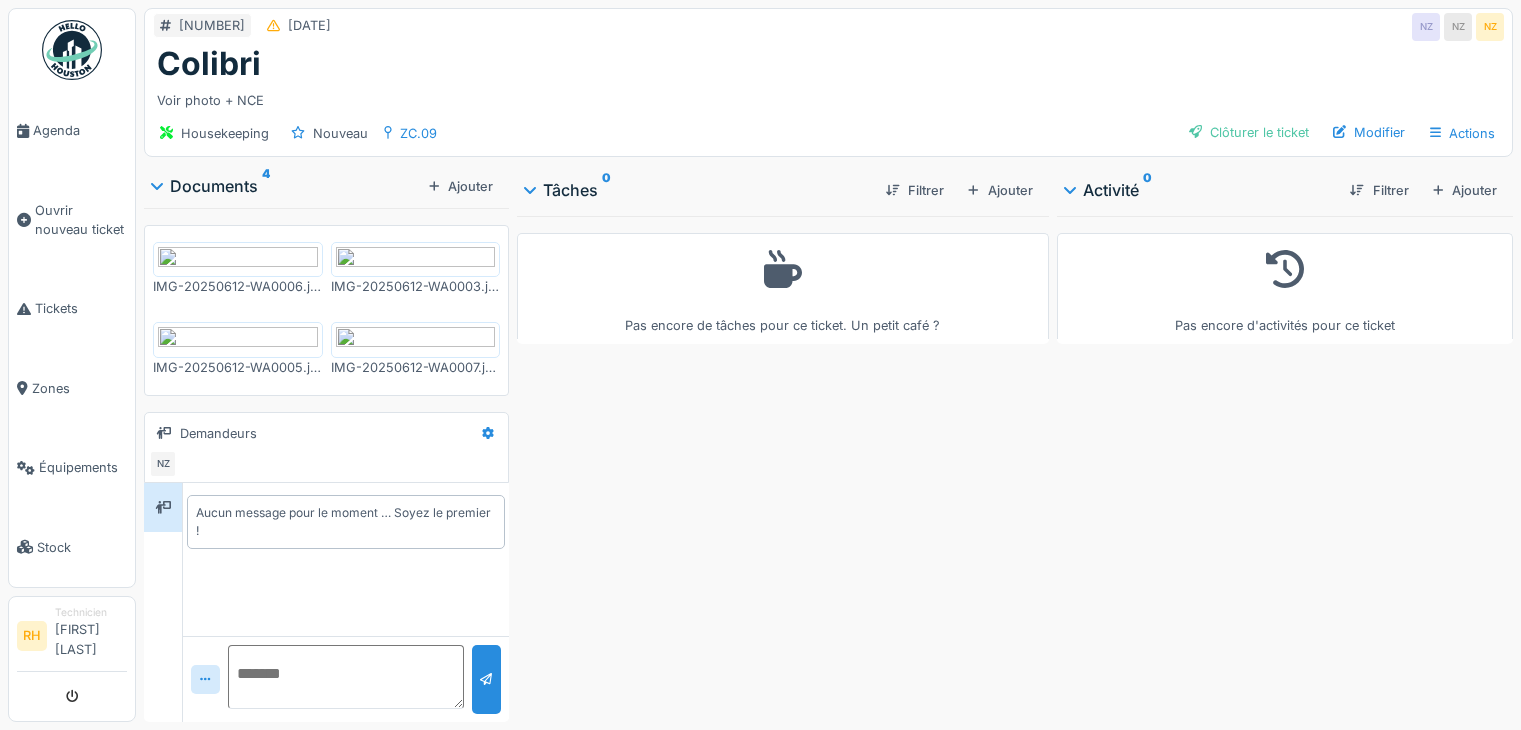 scroll, scrollTop: 0, scrollLeft: 0, axis: both 